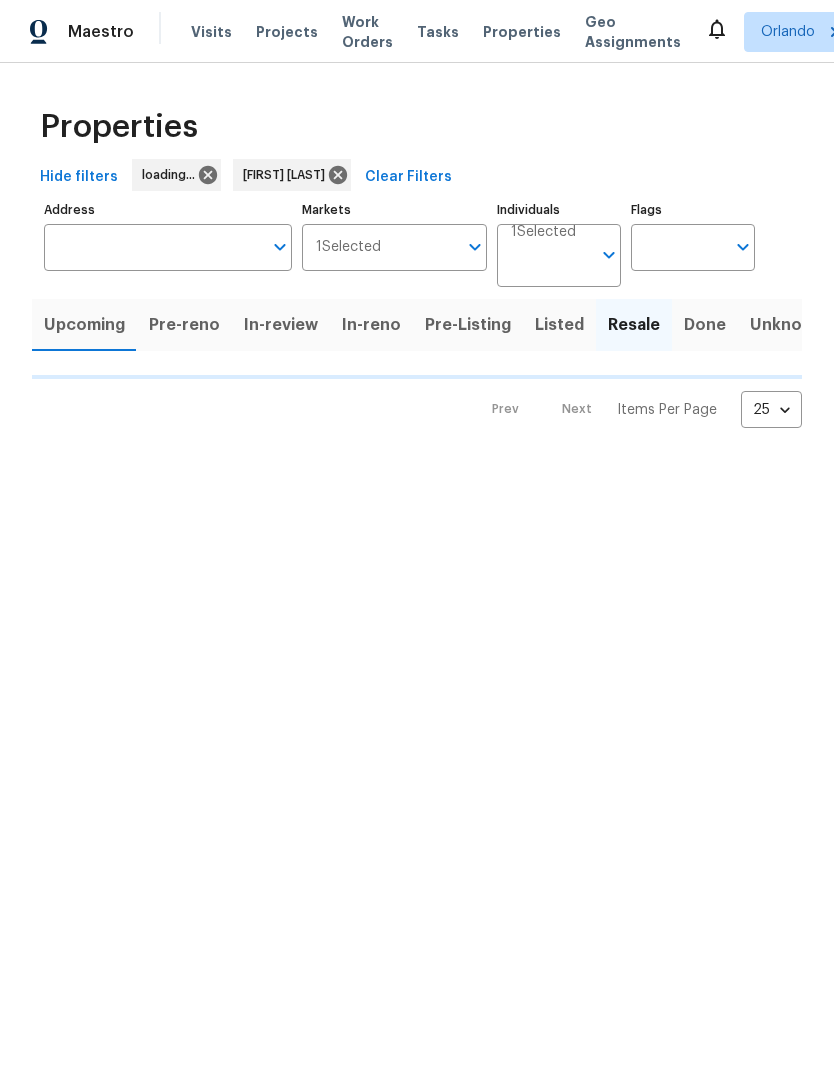 scroll, scrollTop: 0, scrollLeft: 0, axis: both 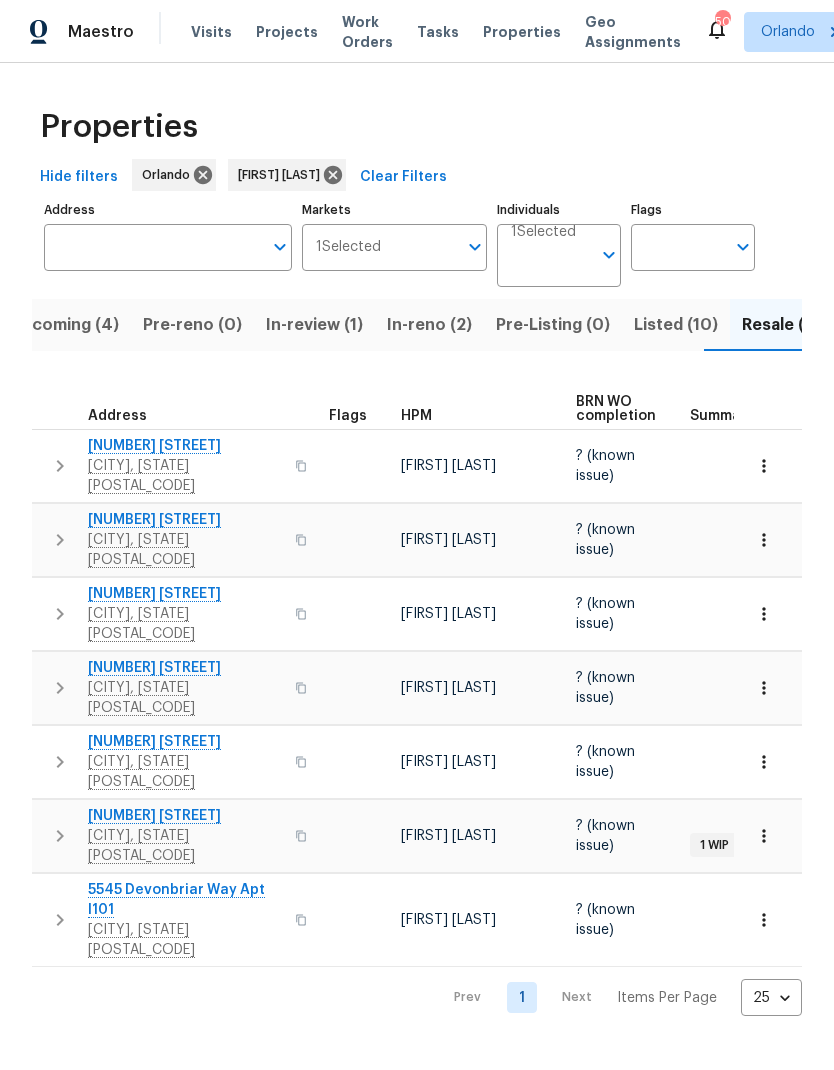 click on "Listed (10)" at bounding box center [676, 325] 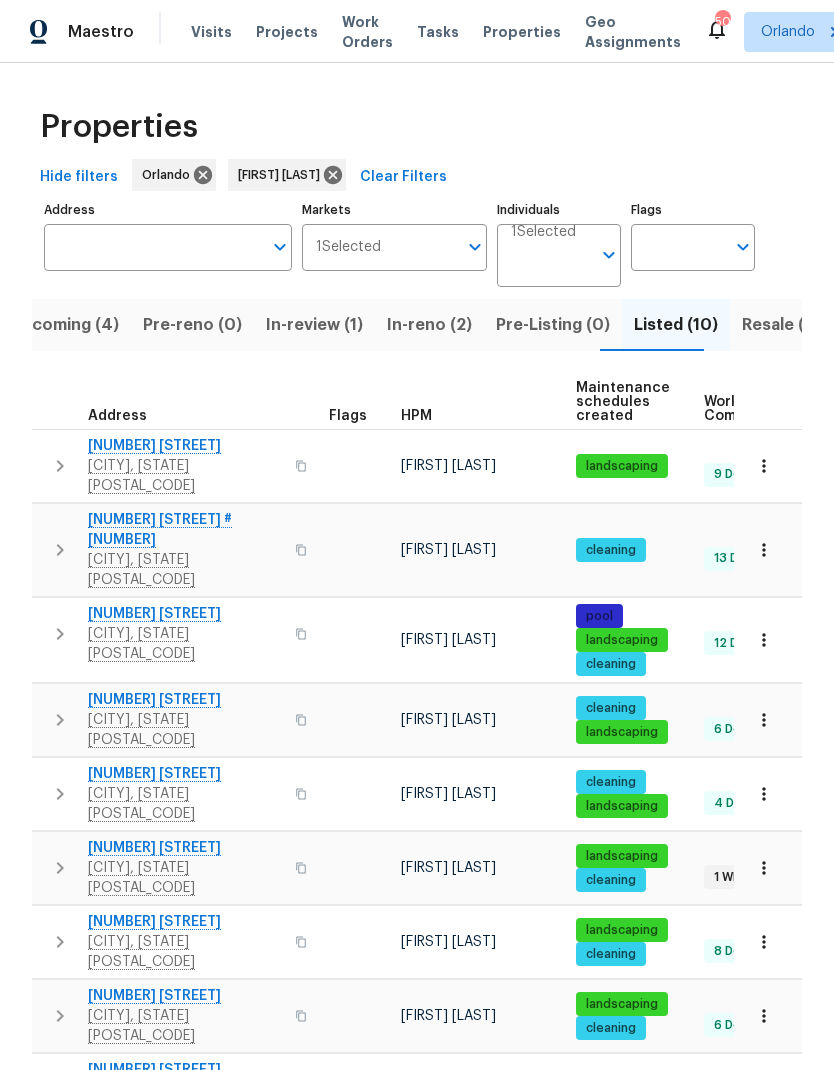 click on "10888 Eclipse Lily Way # 62A" at bounding box center (185, 530) 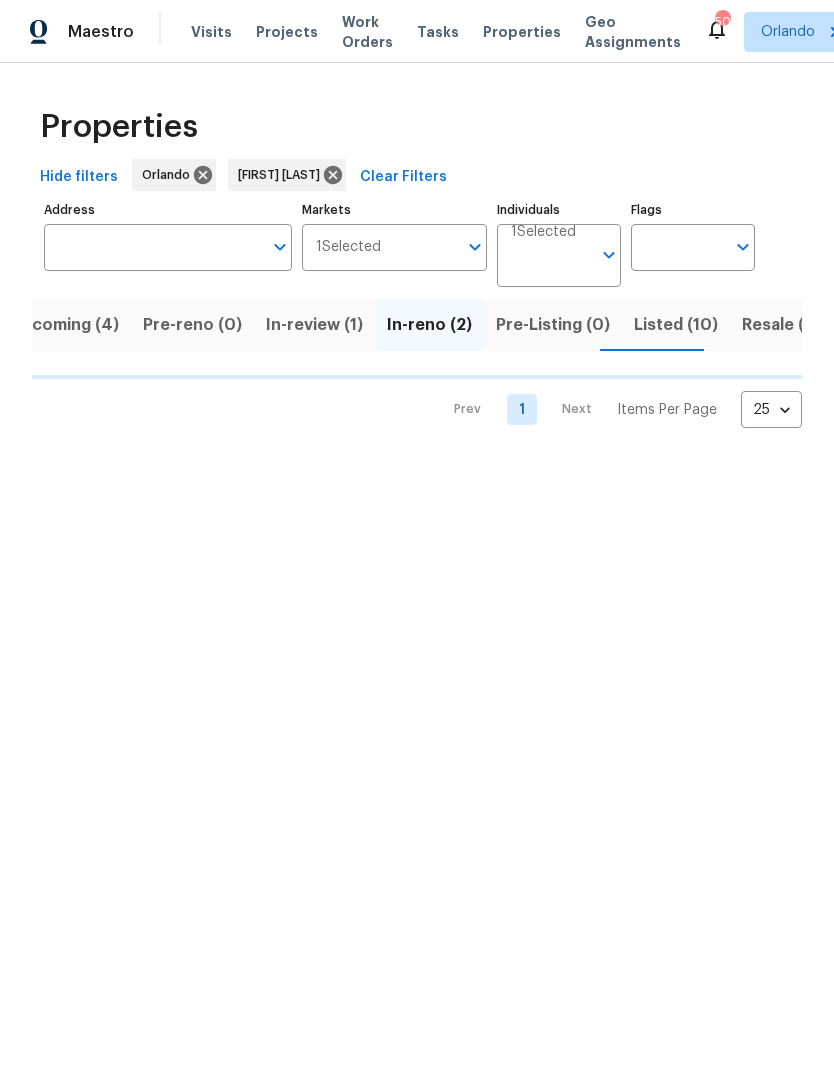 scroll, scrollTop: 0, scrollLeft: 0, axis: both 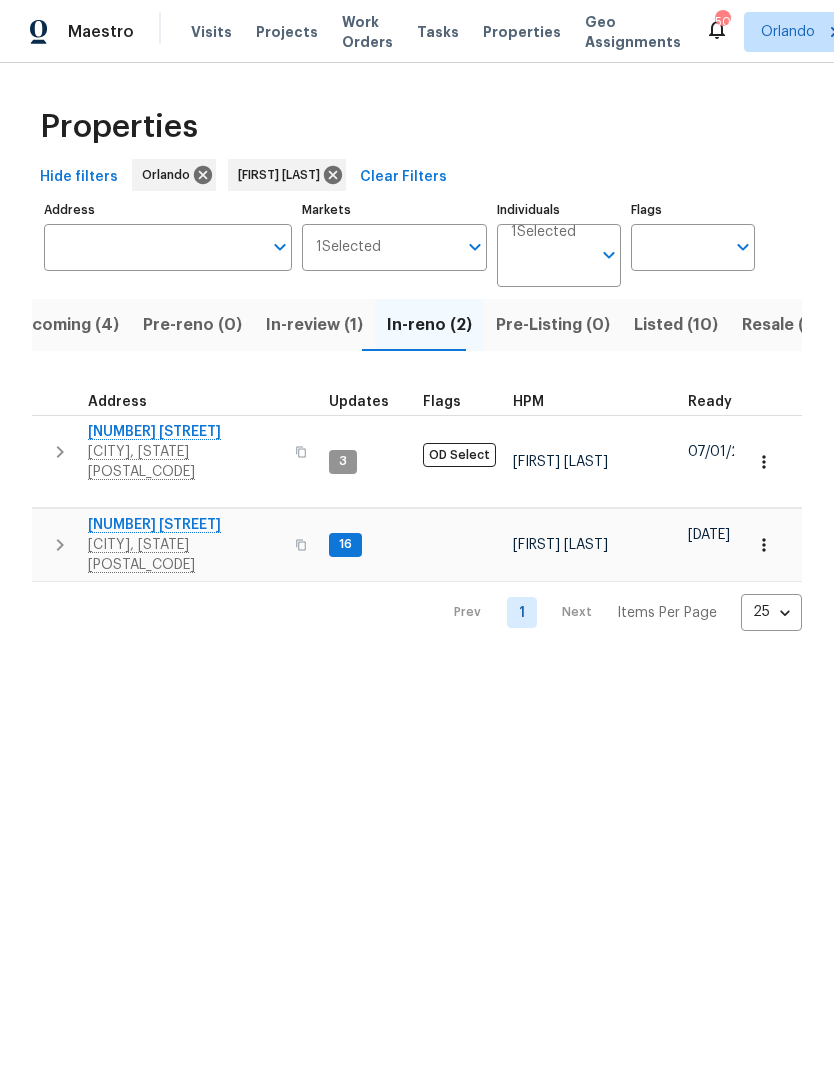 click on "2609 Windsorgate Ln" at bounding box center (185, 432) 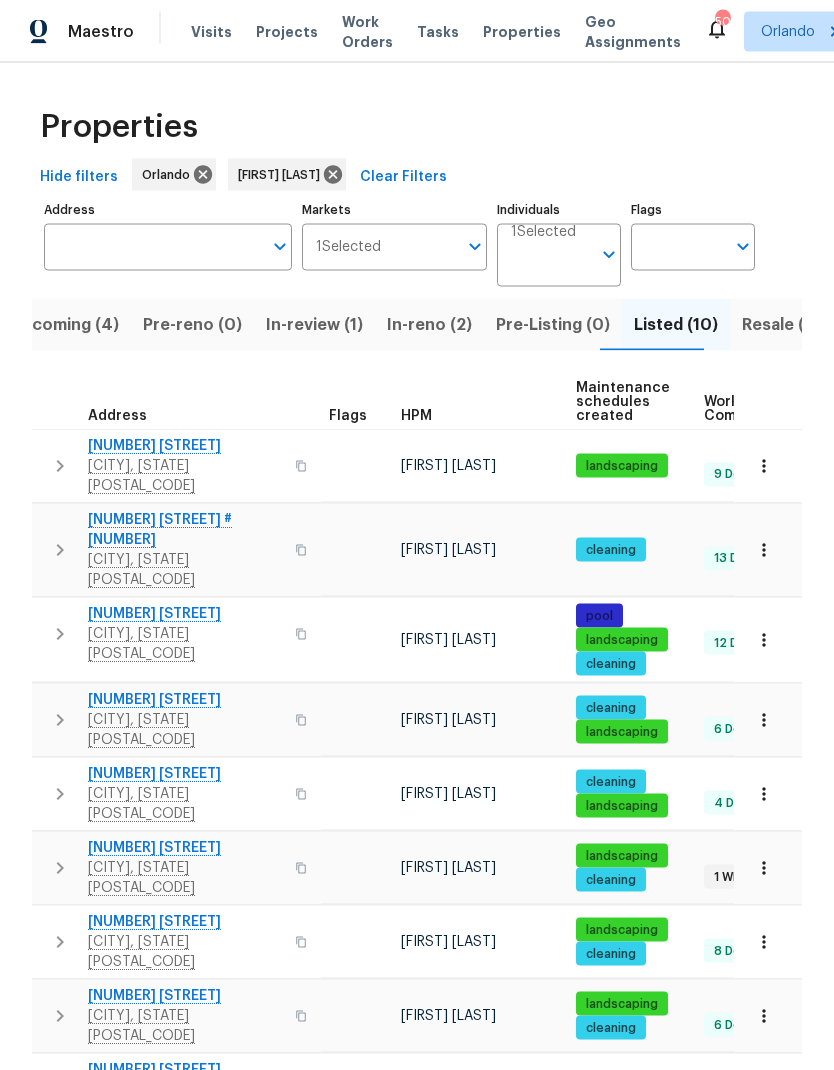 scroll, scrollTop: 77, scrollLeft: 0, axis: vertical 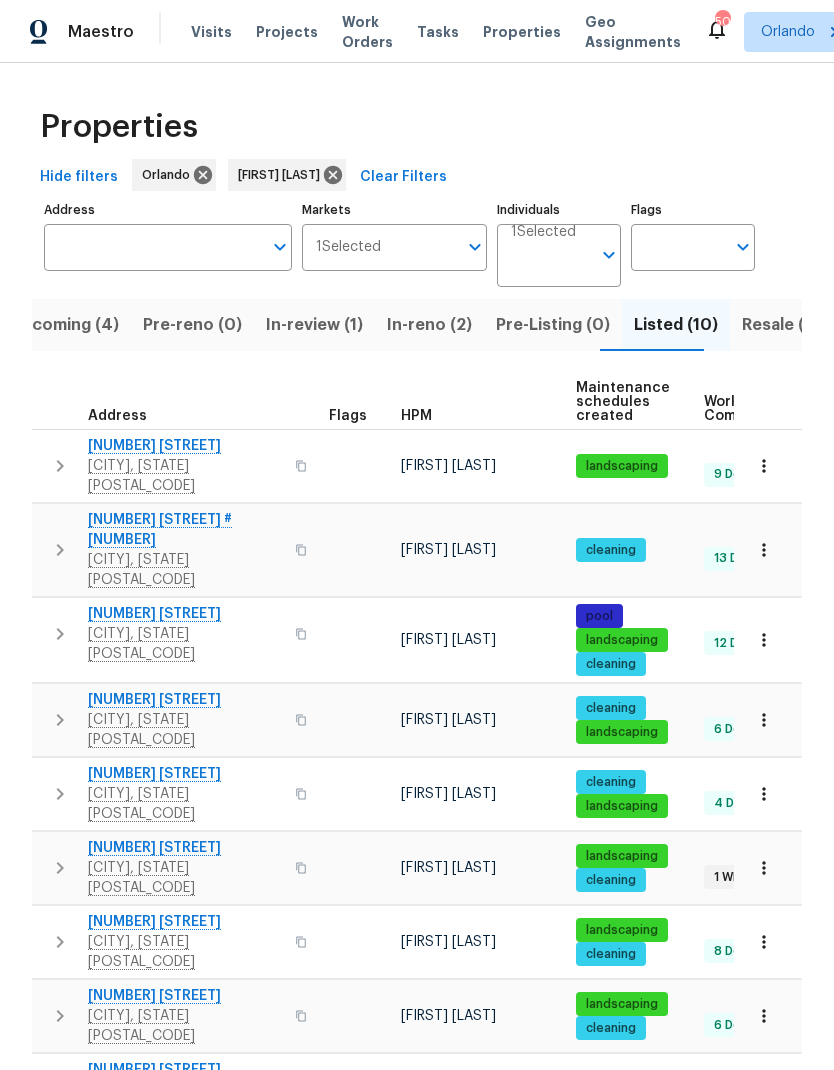 click on "8994 Fort Jefferson Blvd" at bounding box center [185, 922] 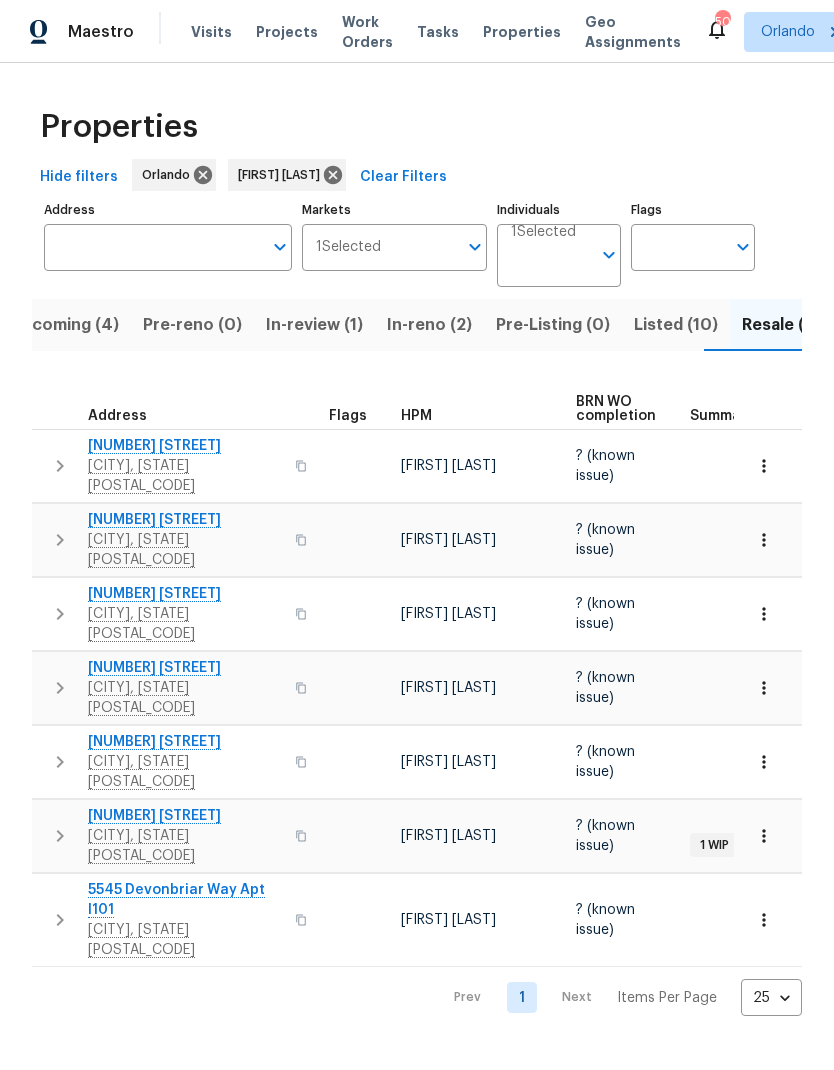 click on "[NUMBER] [STREET]" at bounding box center [185, 520] 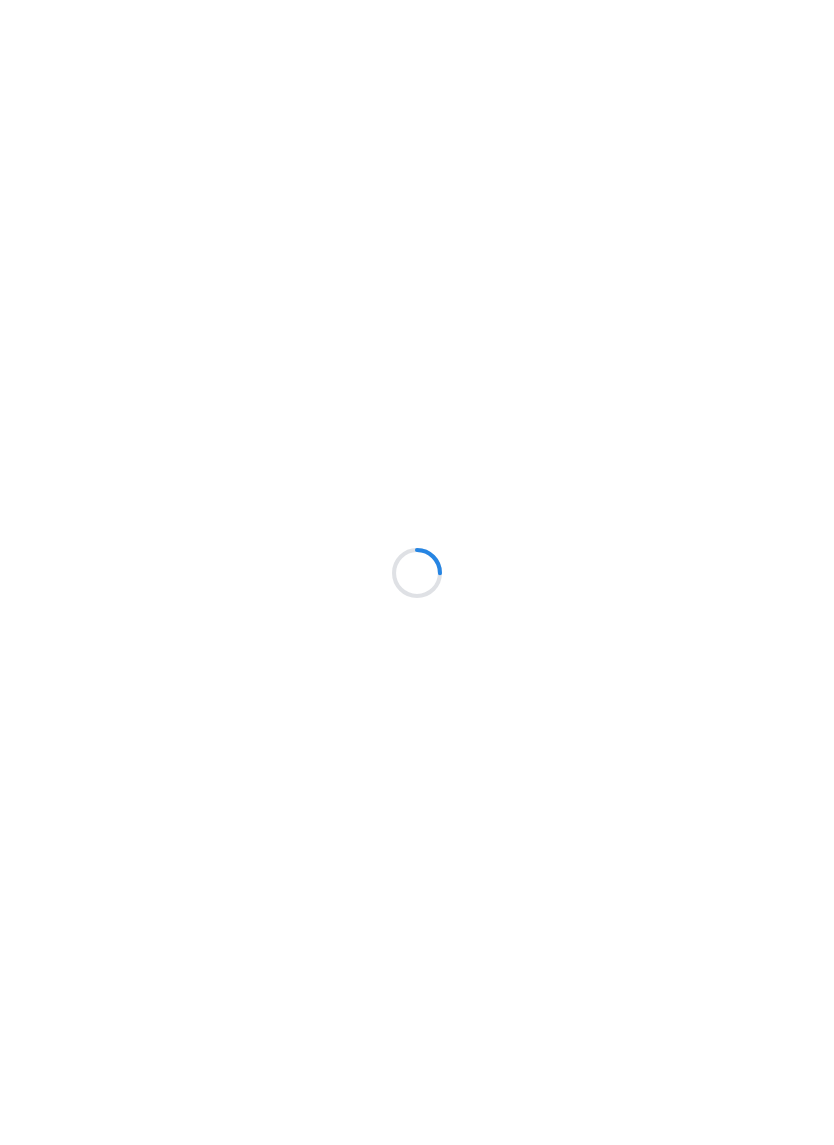 scroll, scrollTop: 0, scrollLeft: 0, axis: both 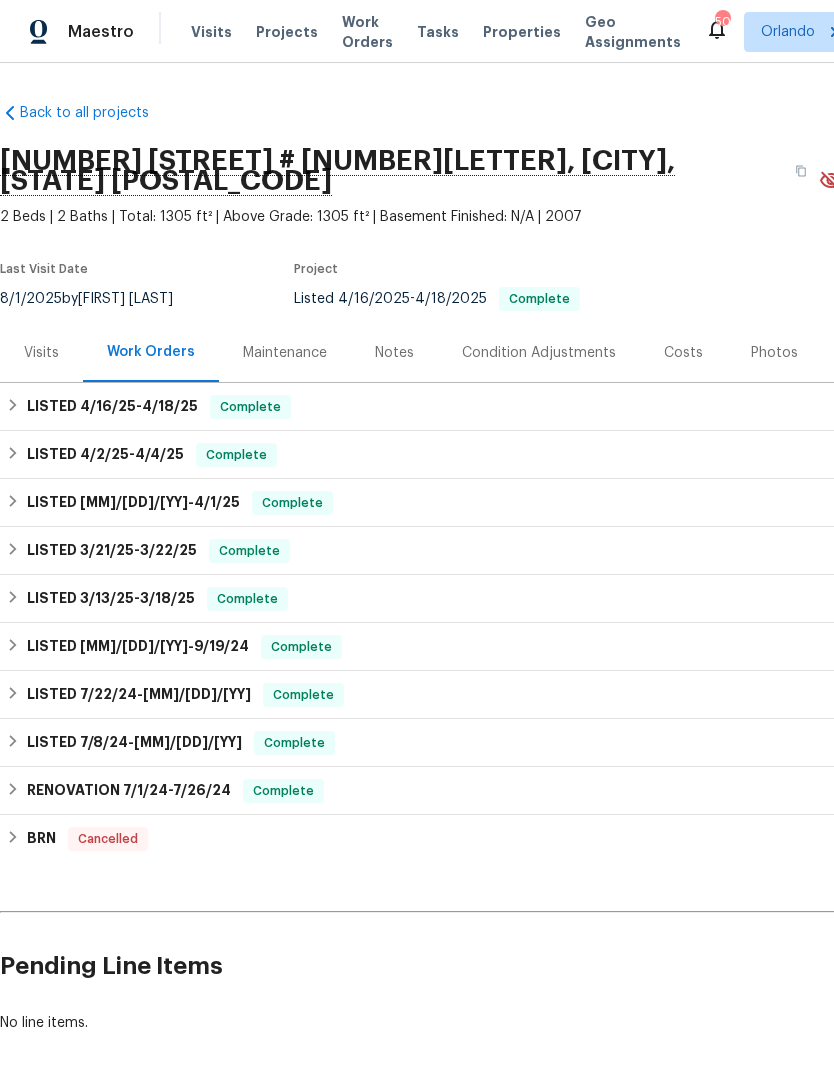 click on "Notes" at bounding box center [394, 353] 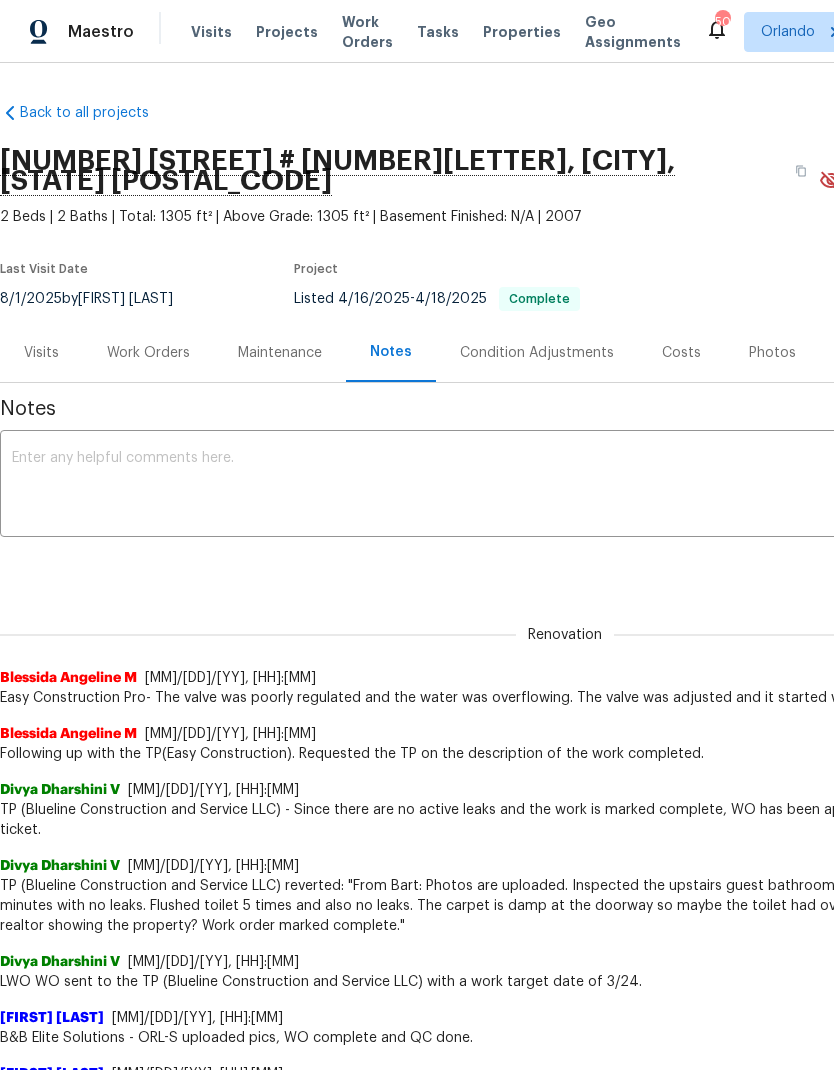 click at bounding box center (565, 486) 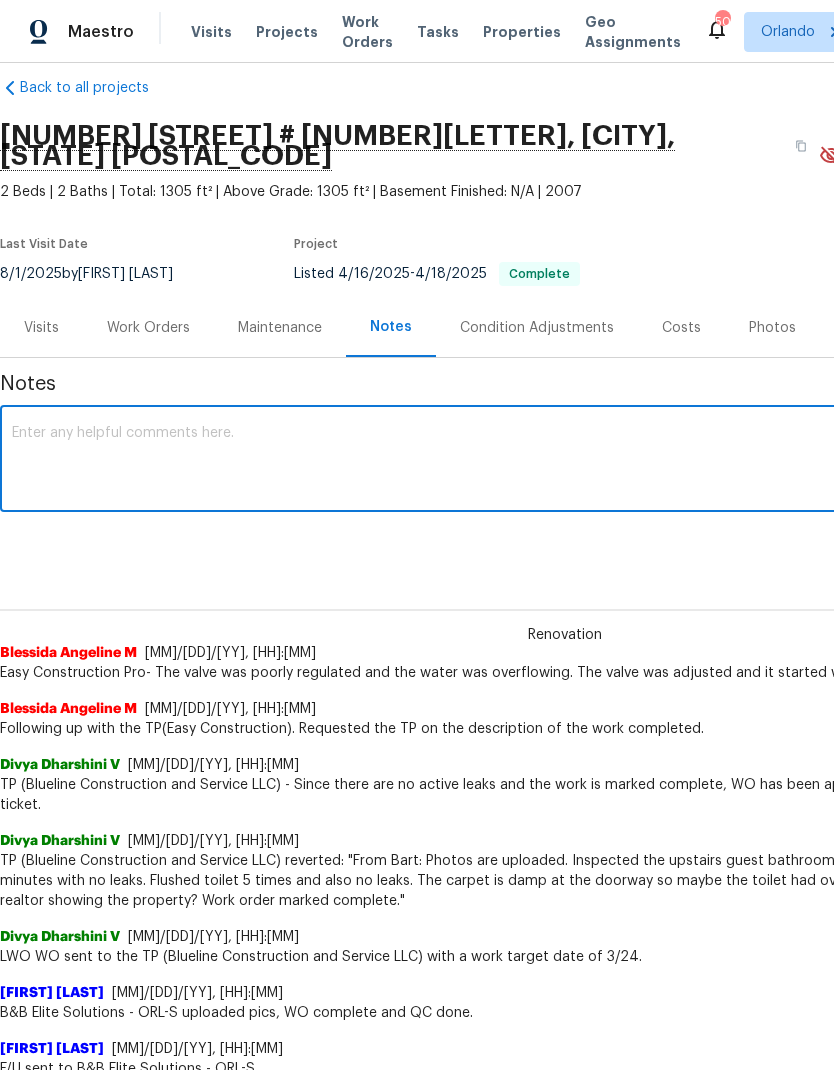 scroll, scrollTop: 24, scrollLeft: 0, axis: vertical 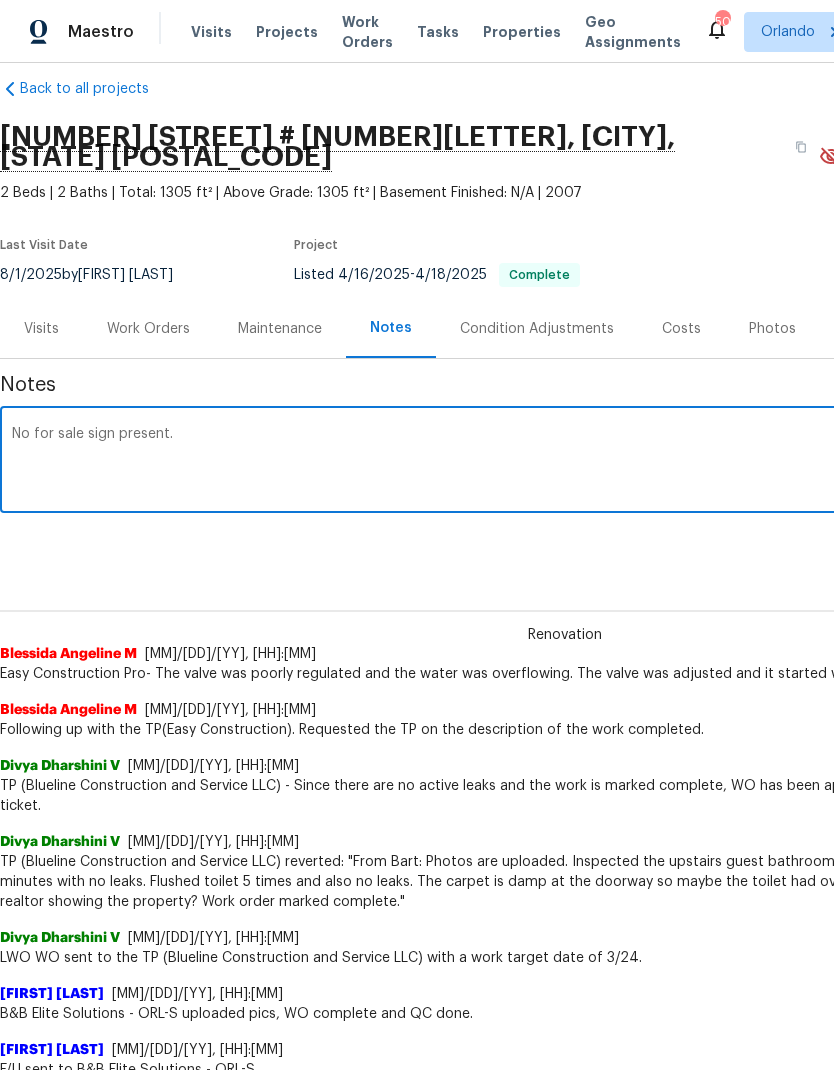 click on "No for sale sign present." at bounding box center (565, 462) 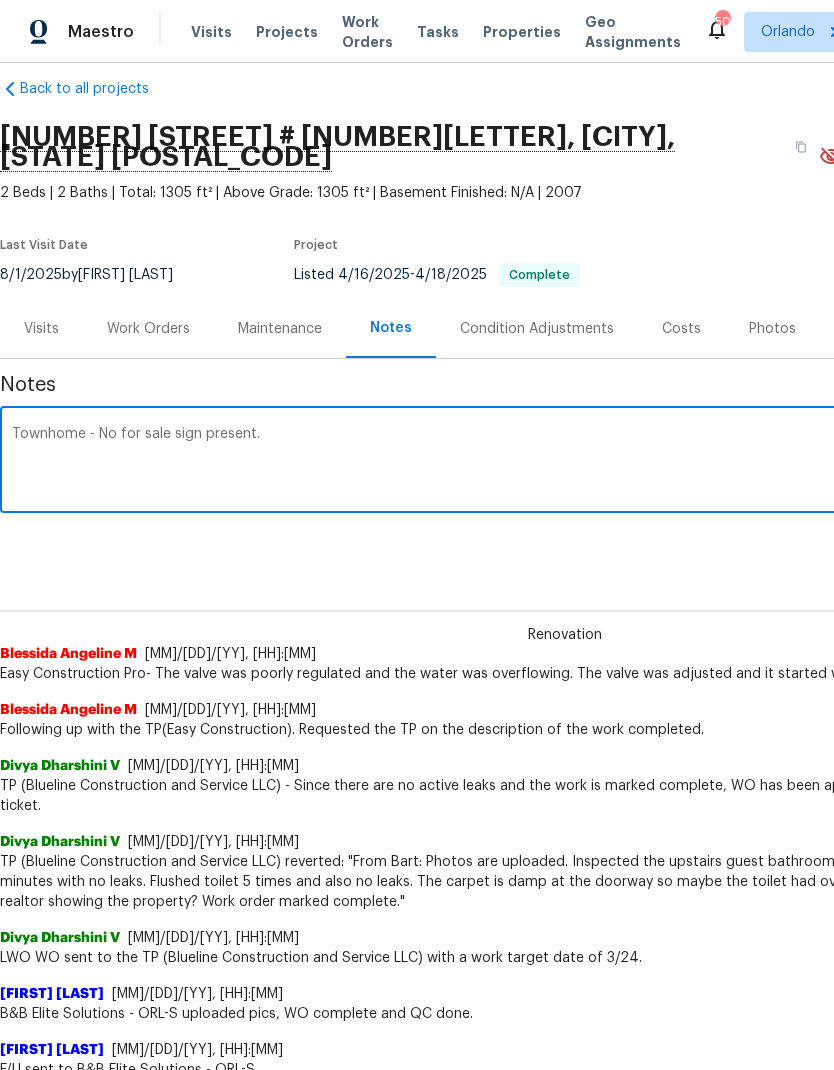 click on "Townhome - No for sale sign present." at bounding box center [565, 462] 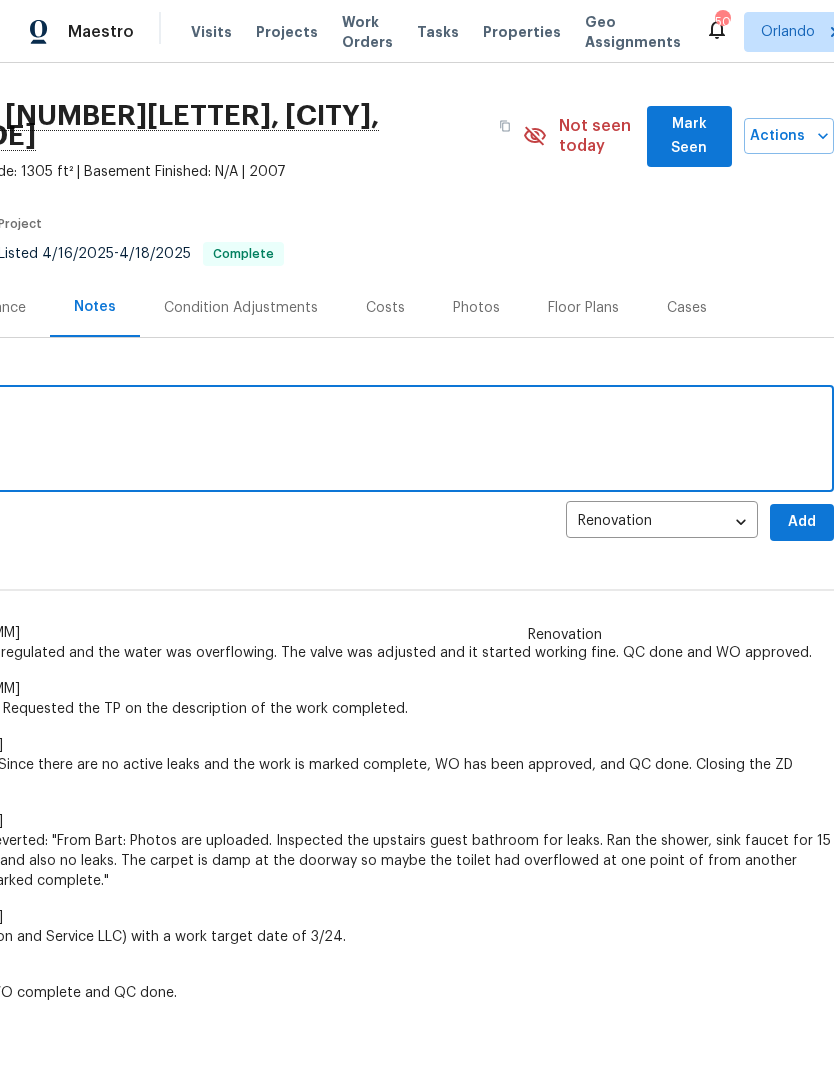 scroll, scrollTop: 45, scrollLeft: 296, axis: both 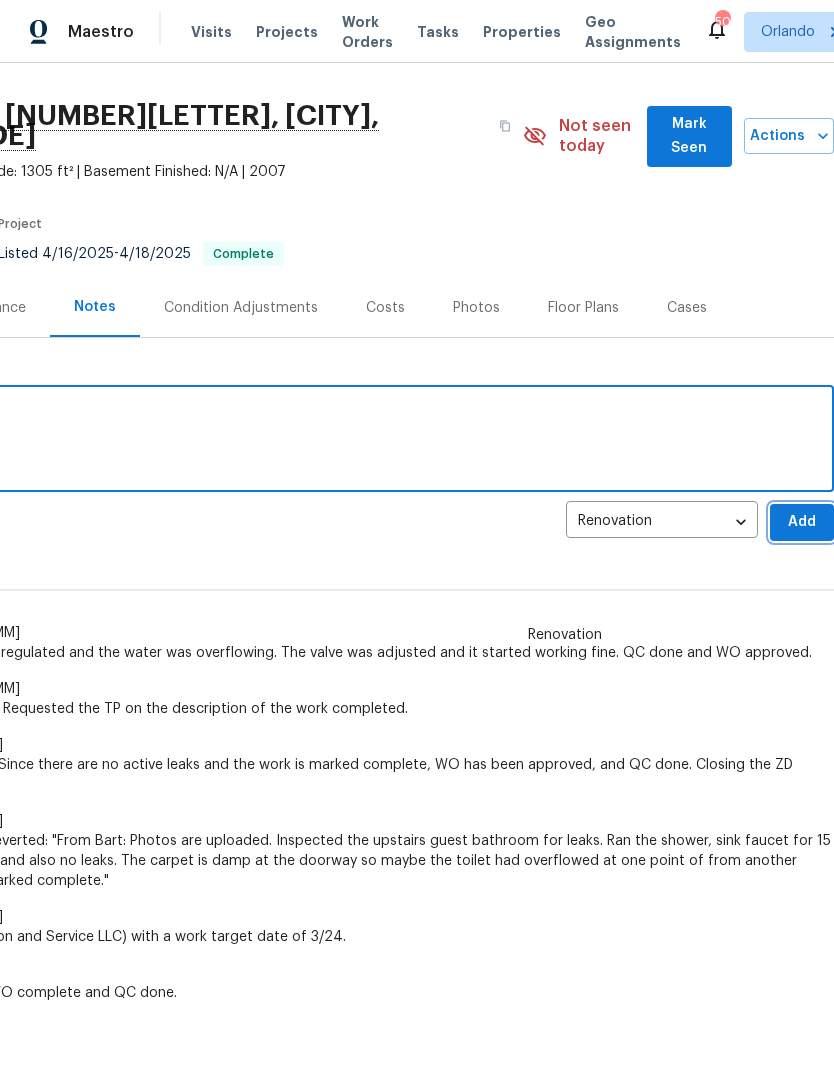 click on "Add" at bounding box center (802, 522) 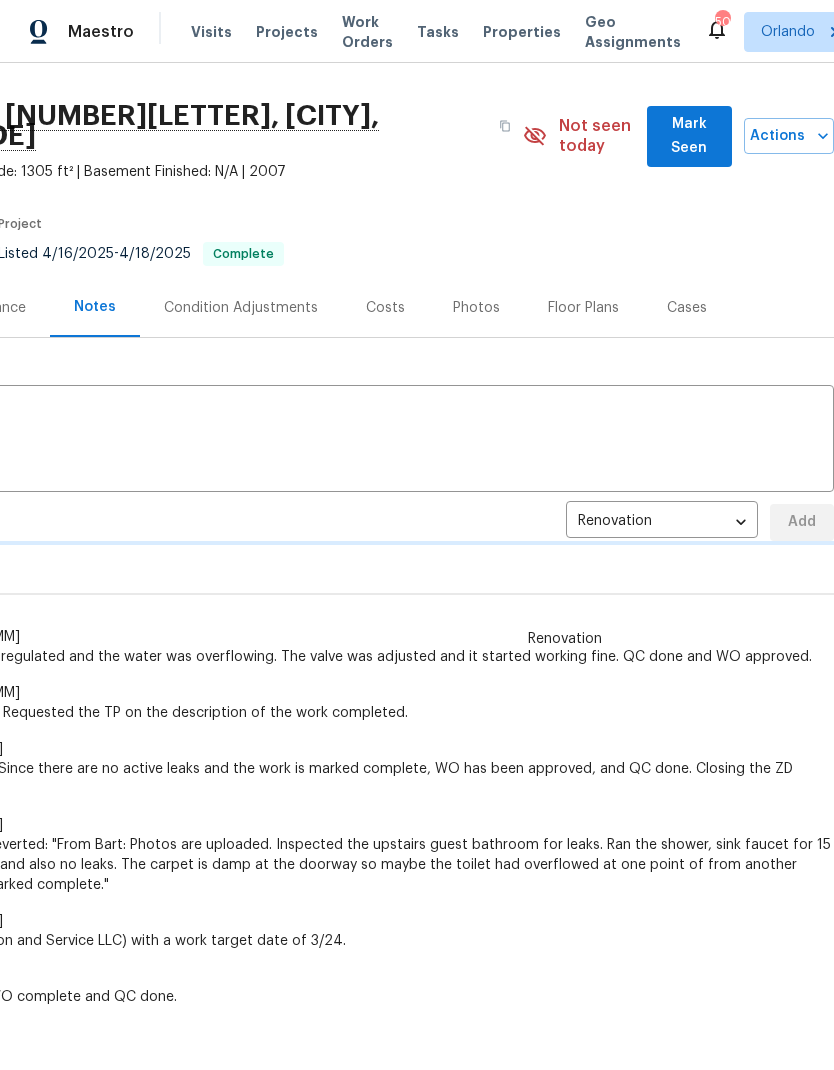 type 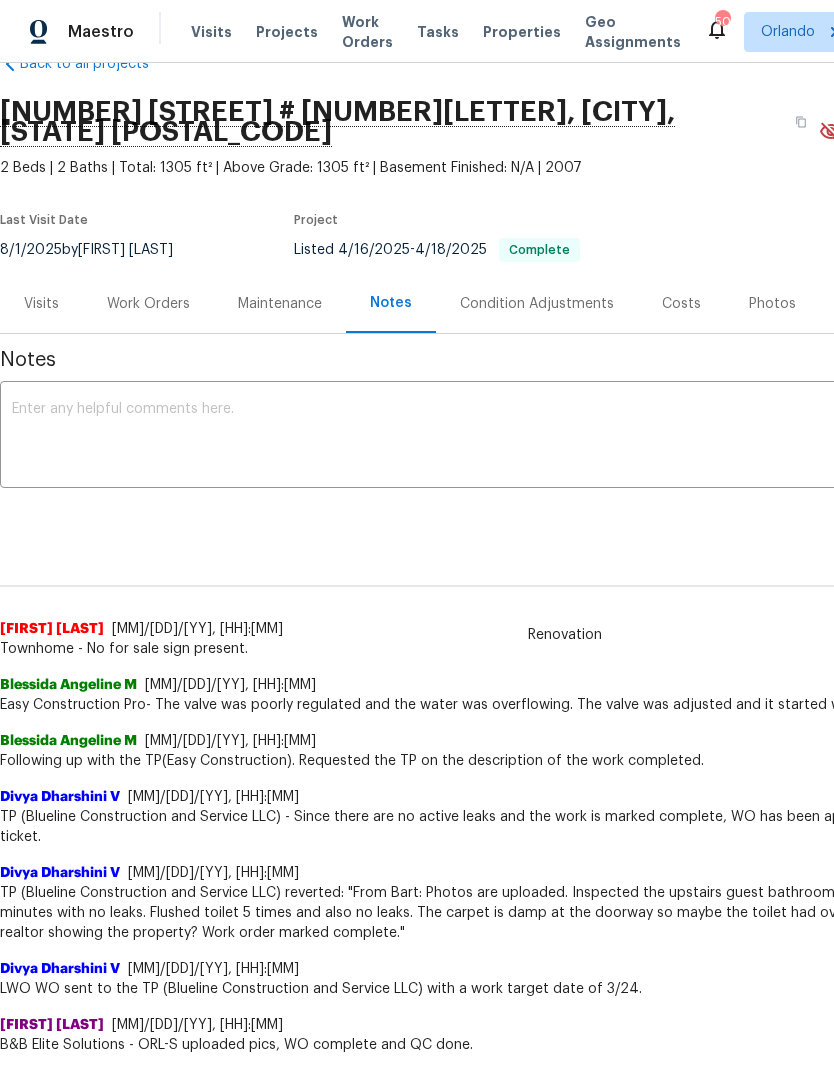 scroll, scrollTop: 49, scrollLeft: 0, axis: vertical 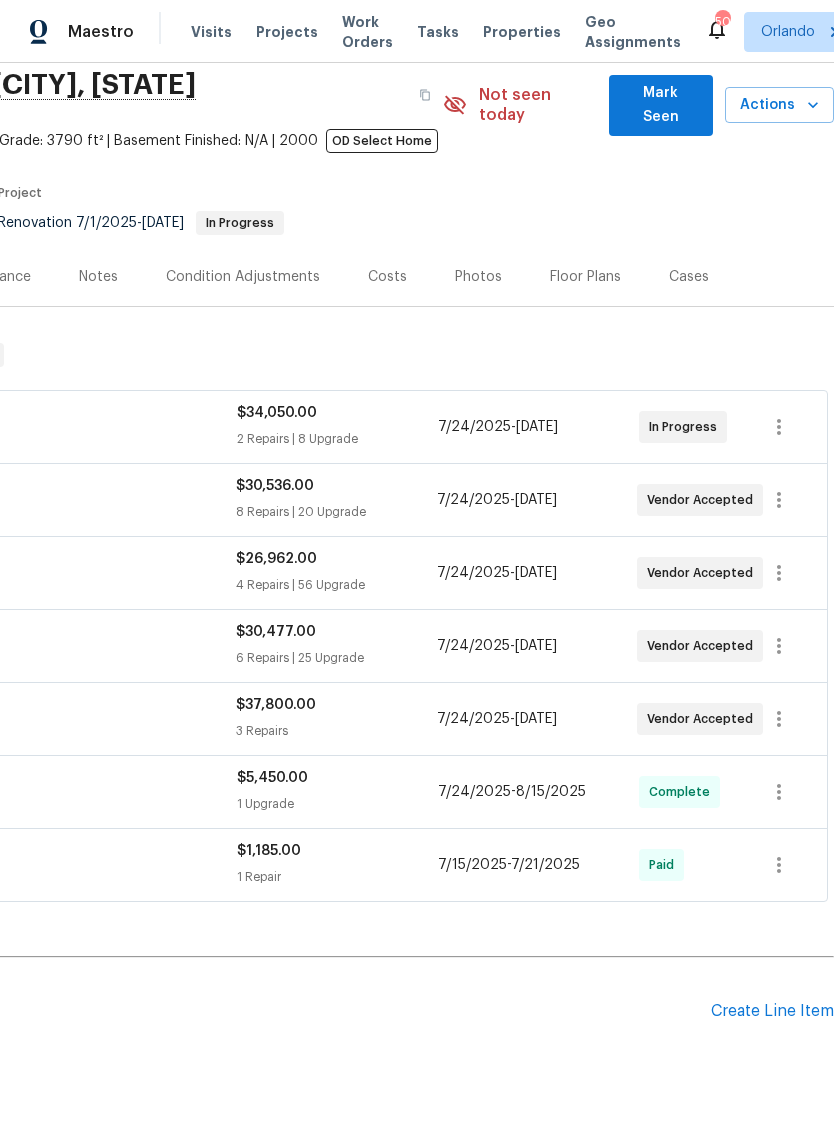 click on "Actions" at bounding box center (779, 105) 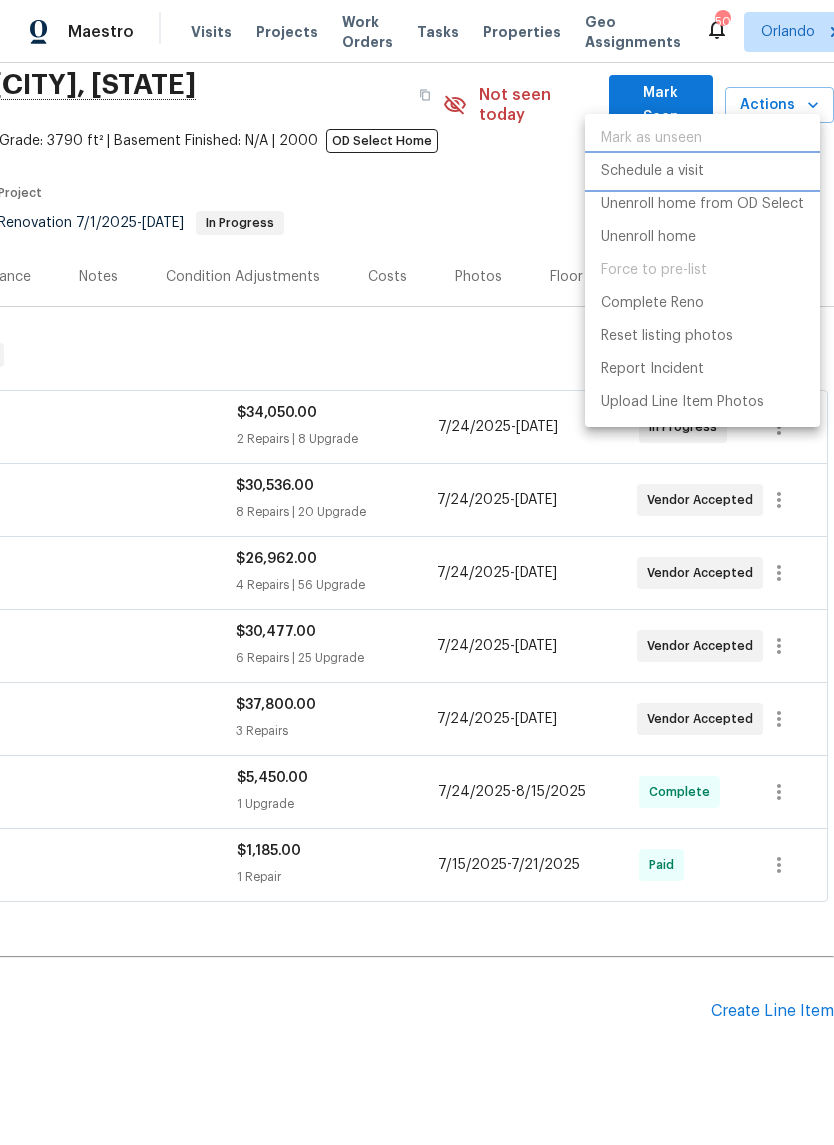click on "Schedule a visit" at bounding box center [652, 171] 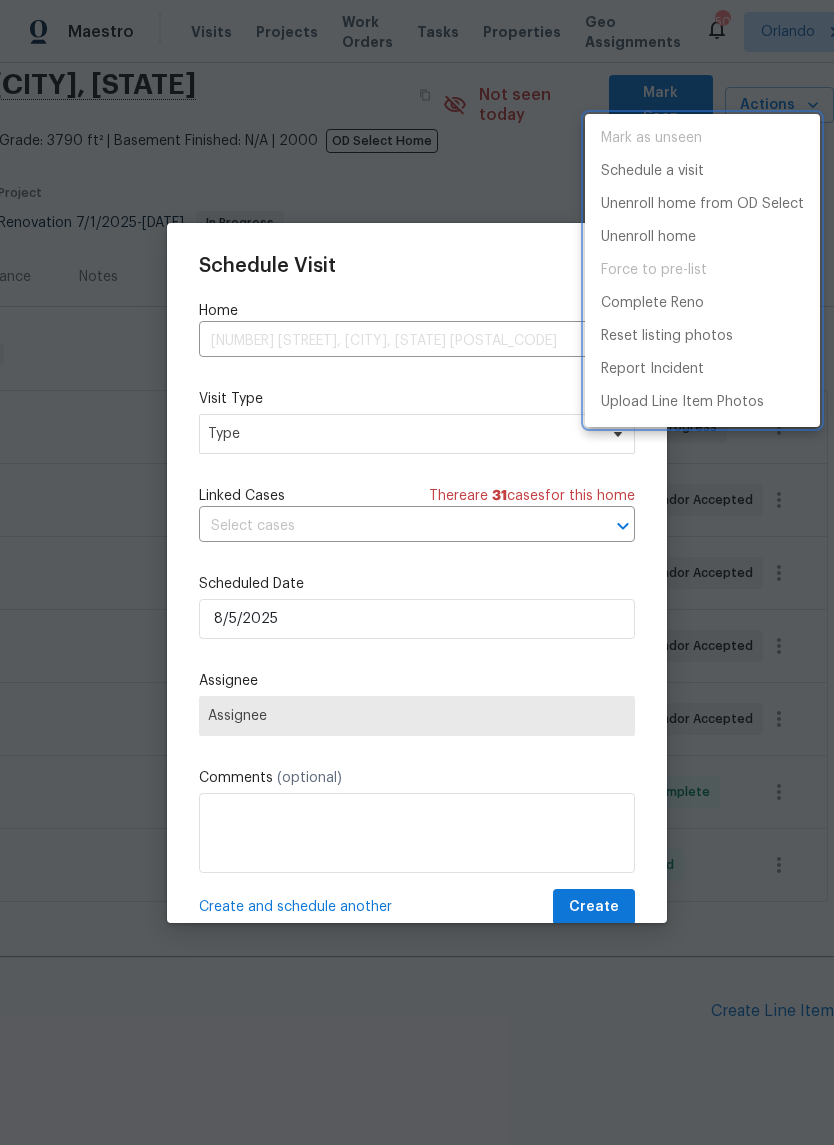 click at bounding box center [417, 572] 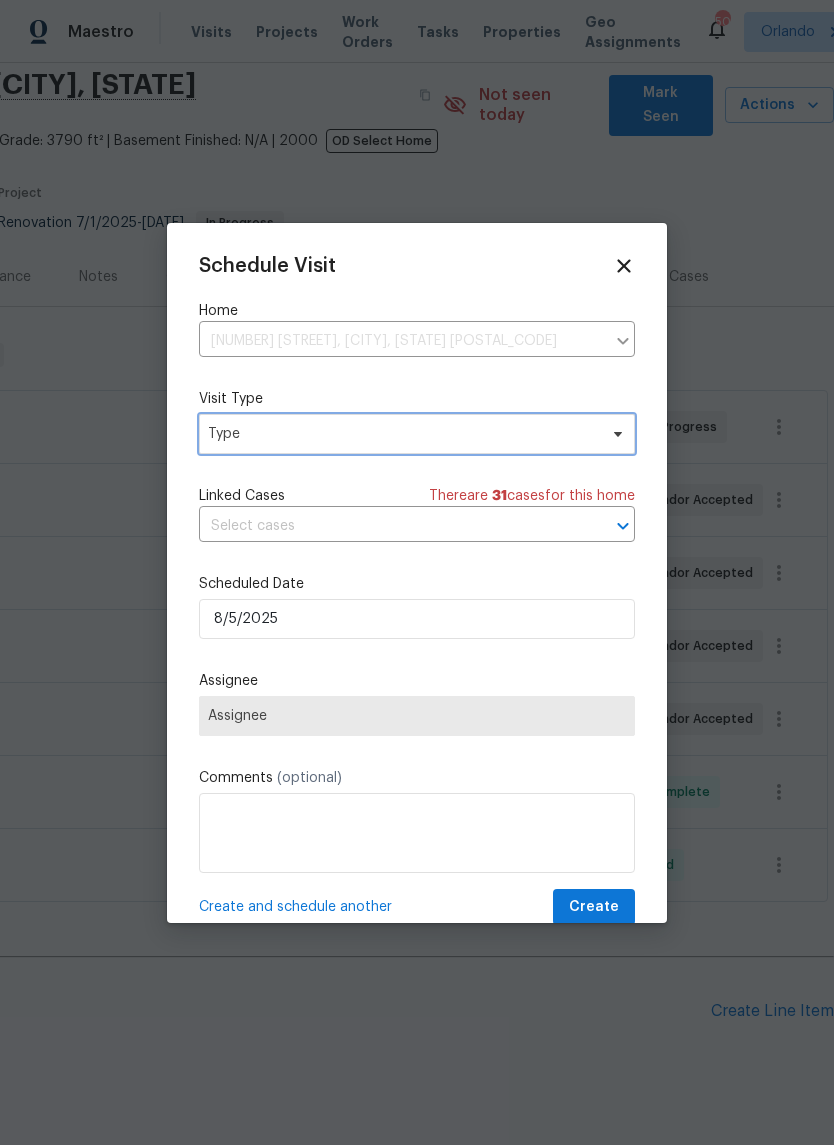 click on "Type" at bounding box center [402, 434] 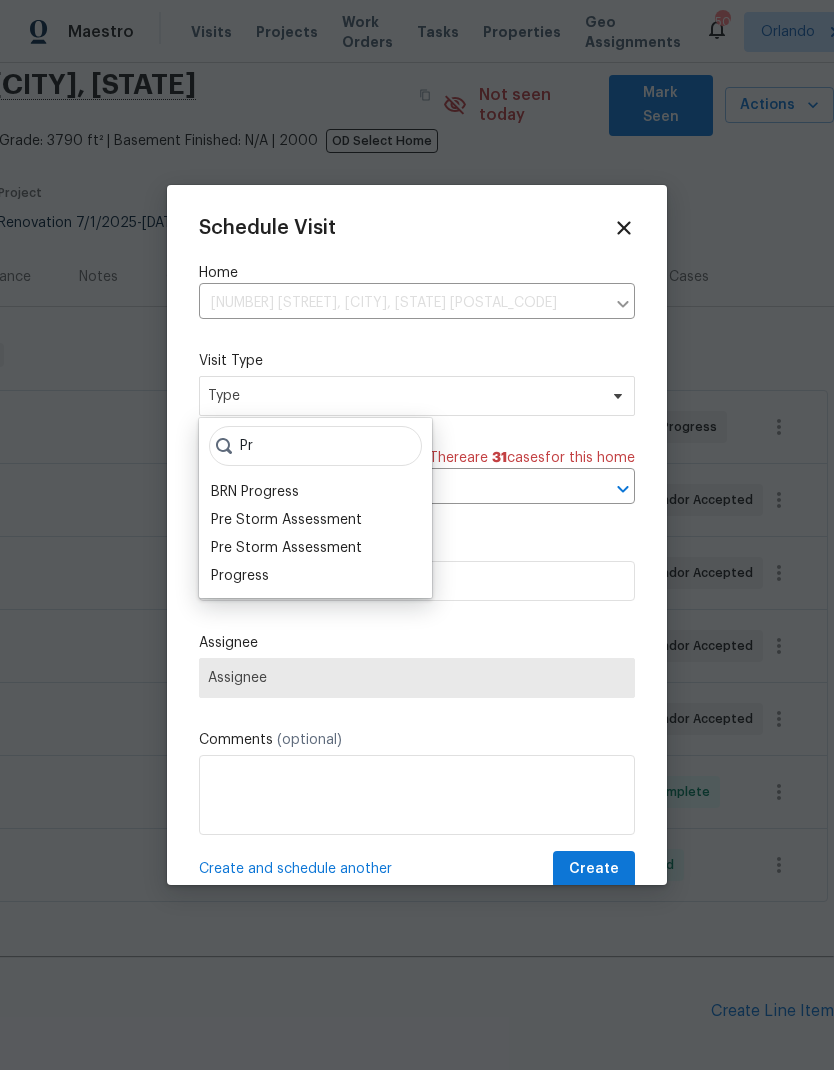 type on "Pr" 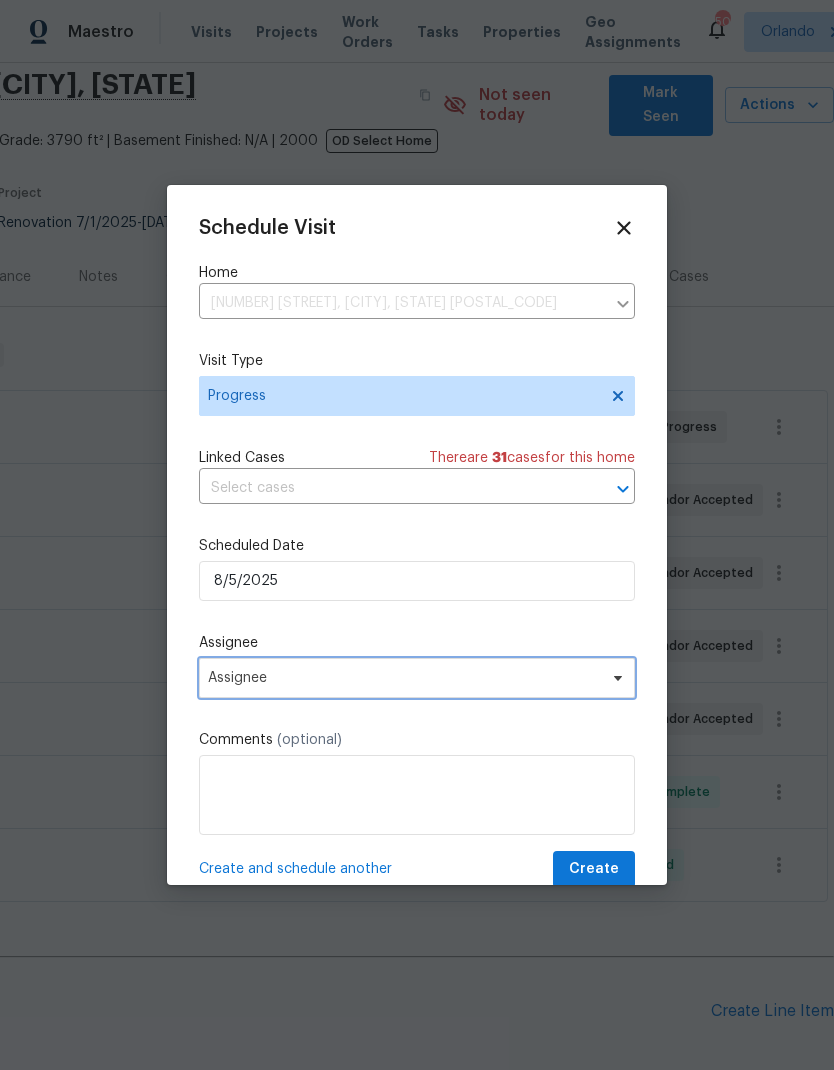 click on "Assignee" at bounding box center [417, 678] 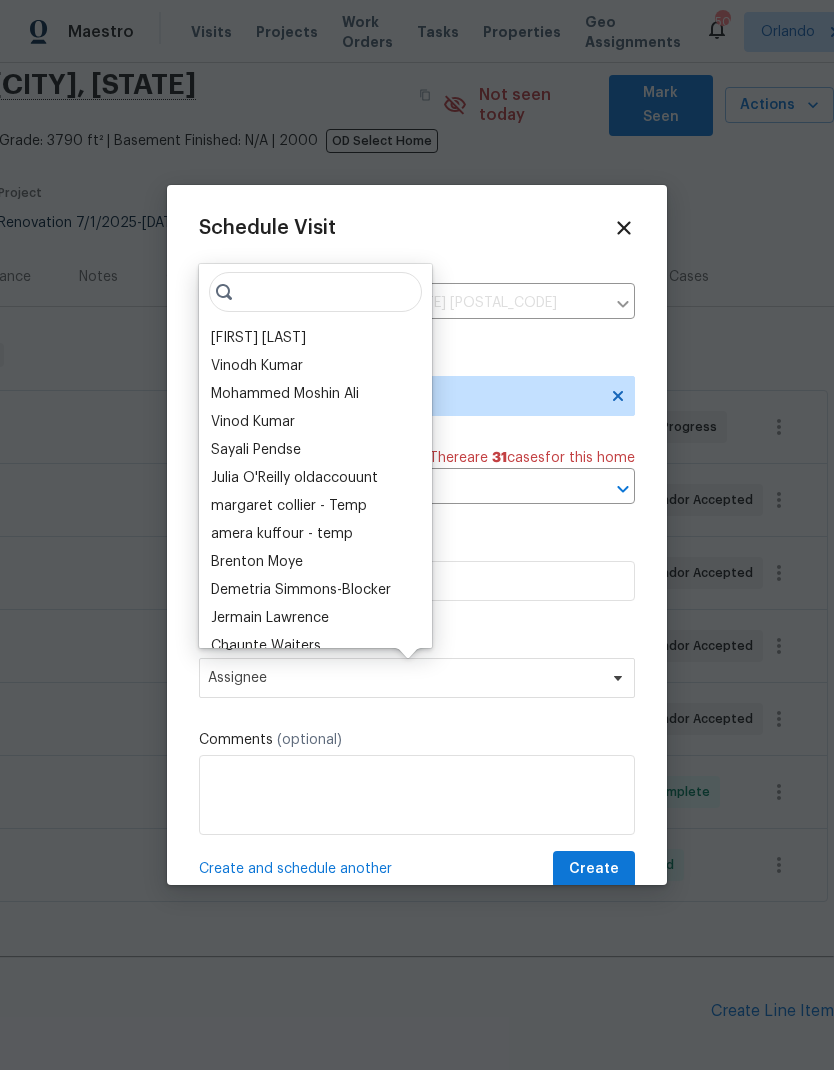 click on "[FIRST] [LAST]" at bounding box center [258, 338] 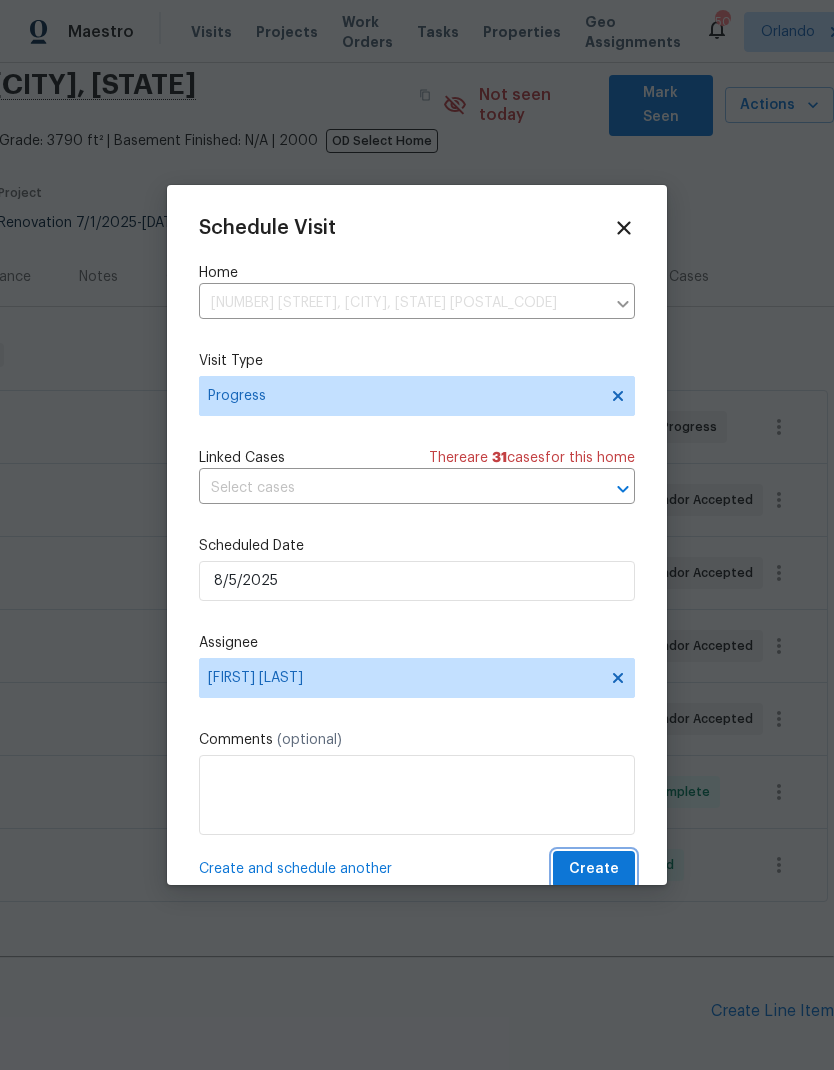 click on "Create" at bounding box center (594, 869) 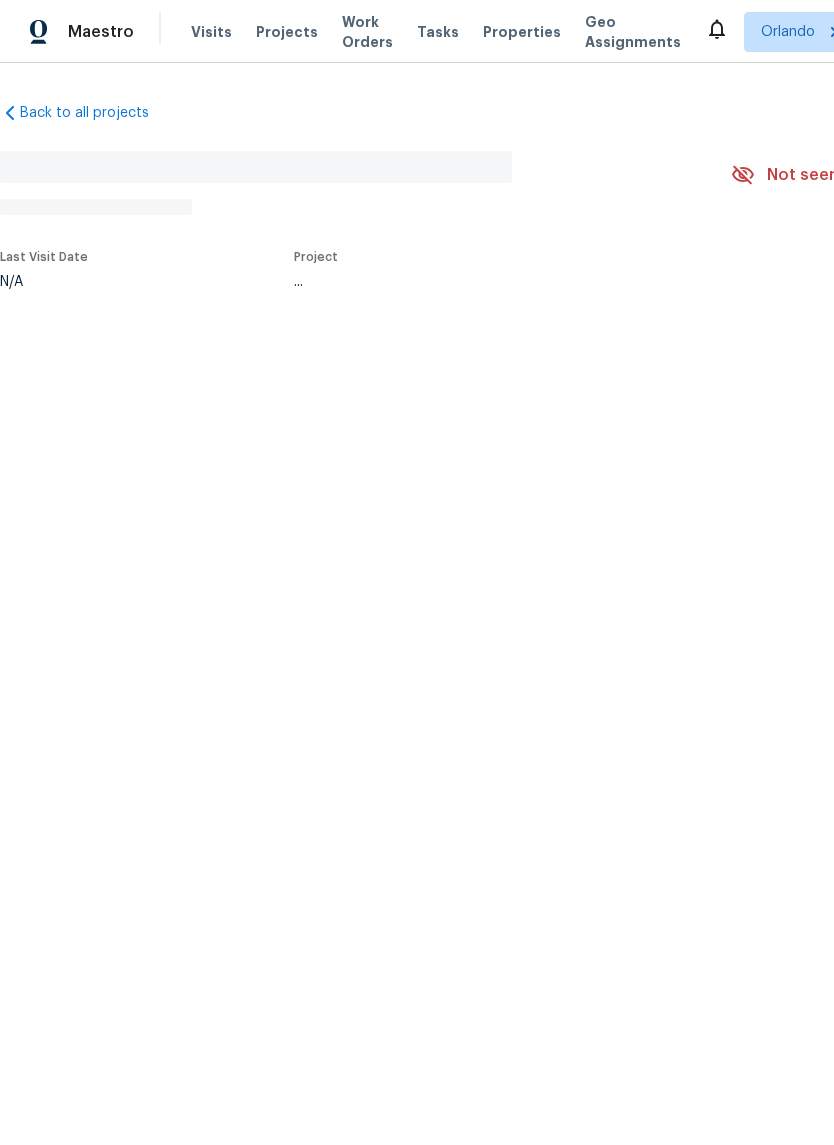 scroll, scrollTop: 0, scrollLeft: 0, axis: both 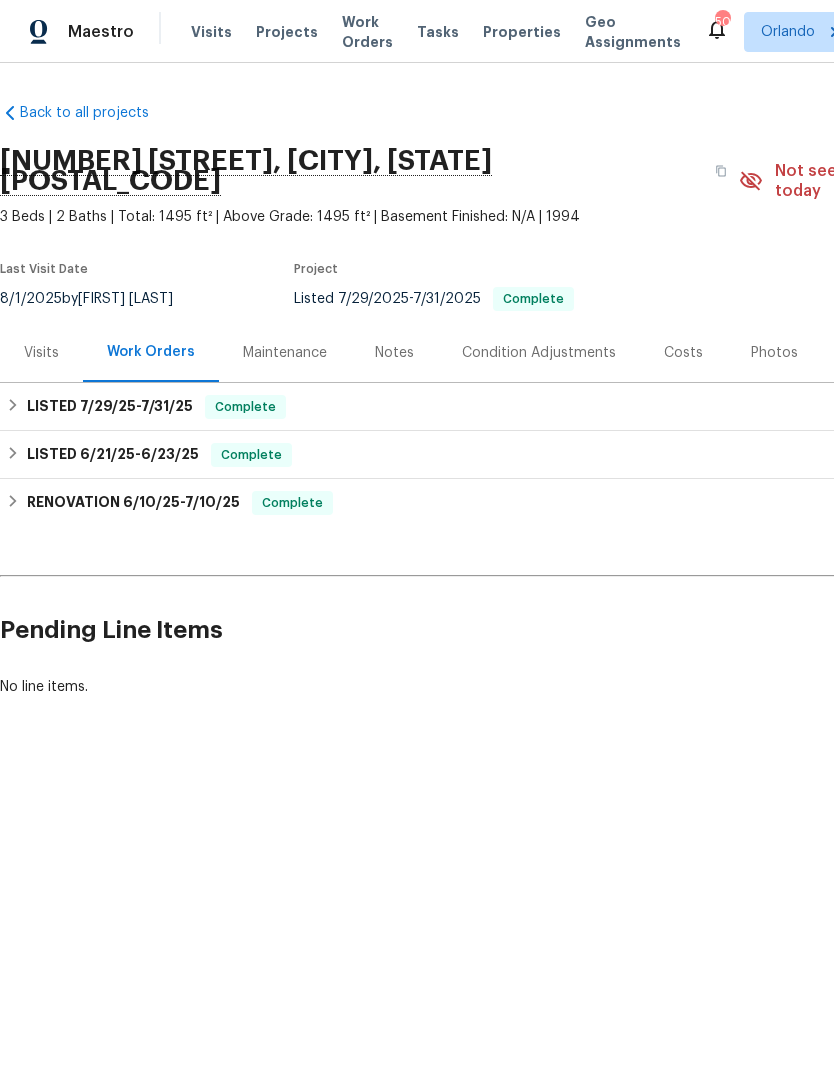 click on "Visits" at bounding box center (41, 353) 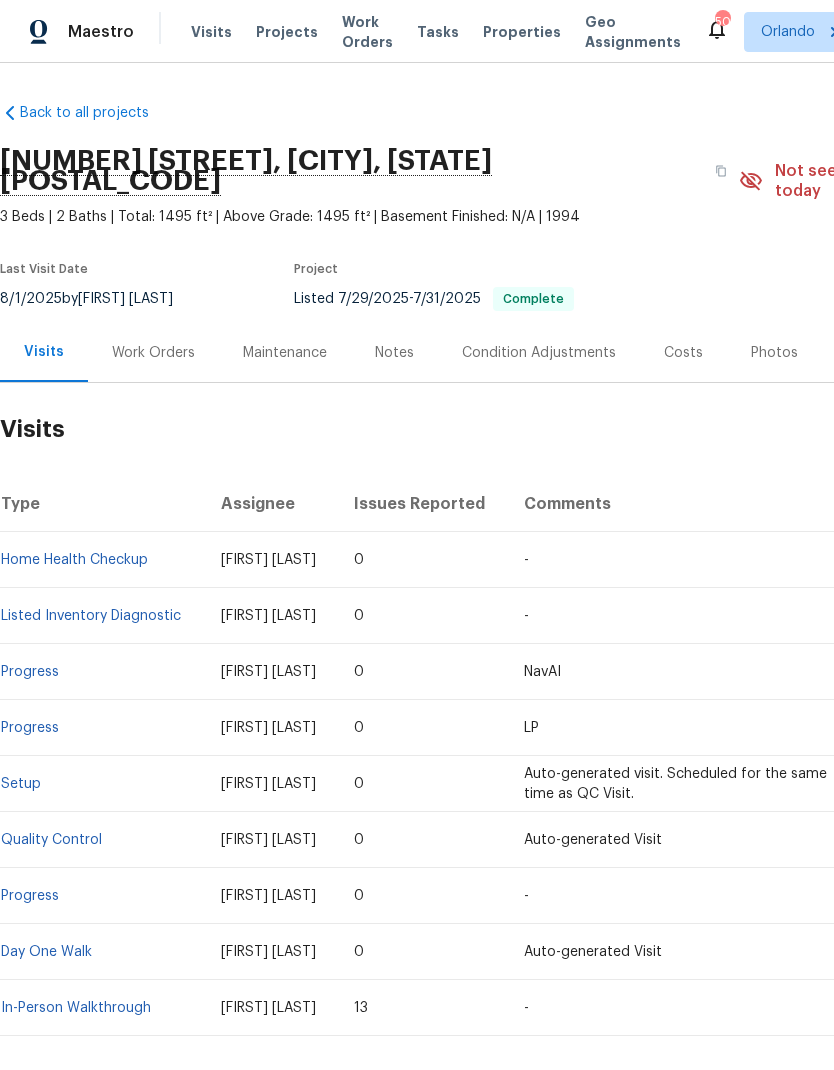 click on "Home Health Checkup" at bounding box center [74, 560] 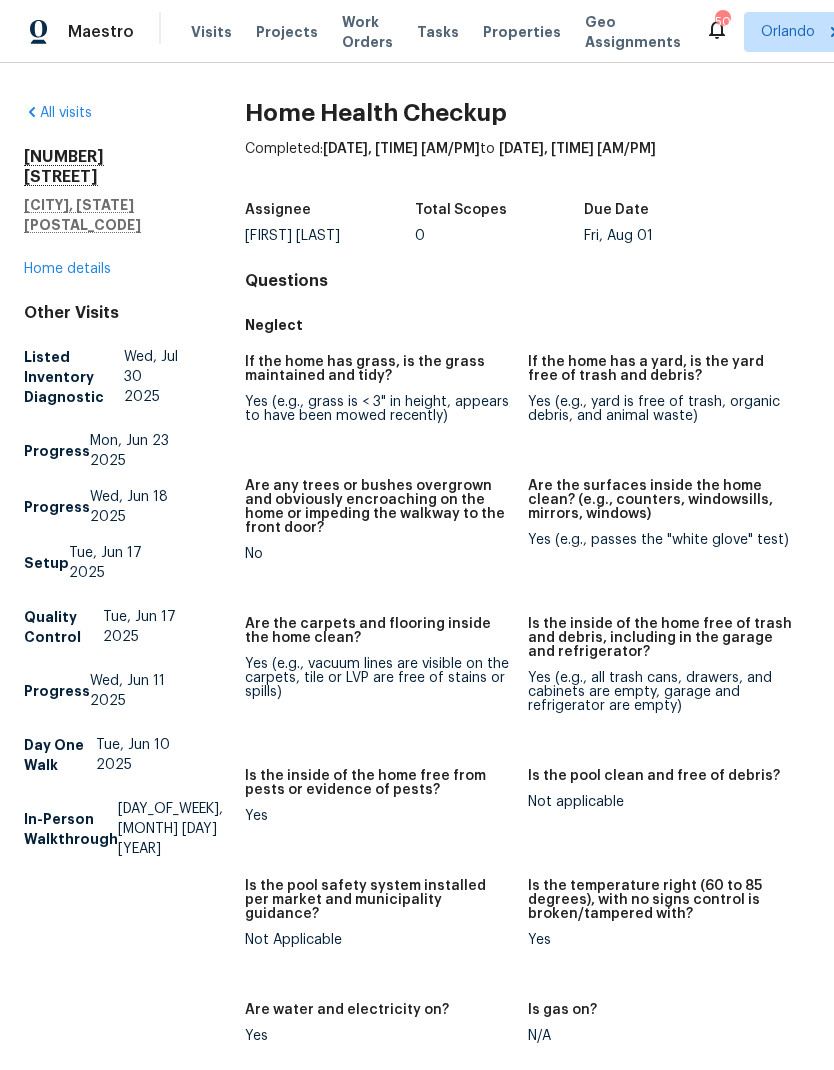 scroll, scrollTop: 0, scrollLeft: 0, axis: both 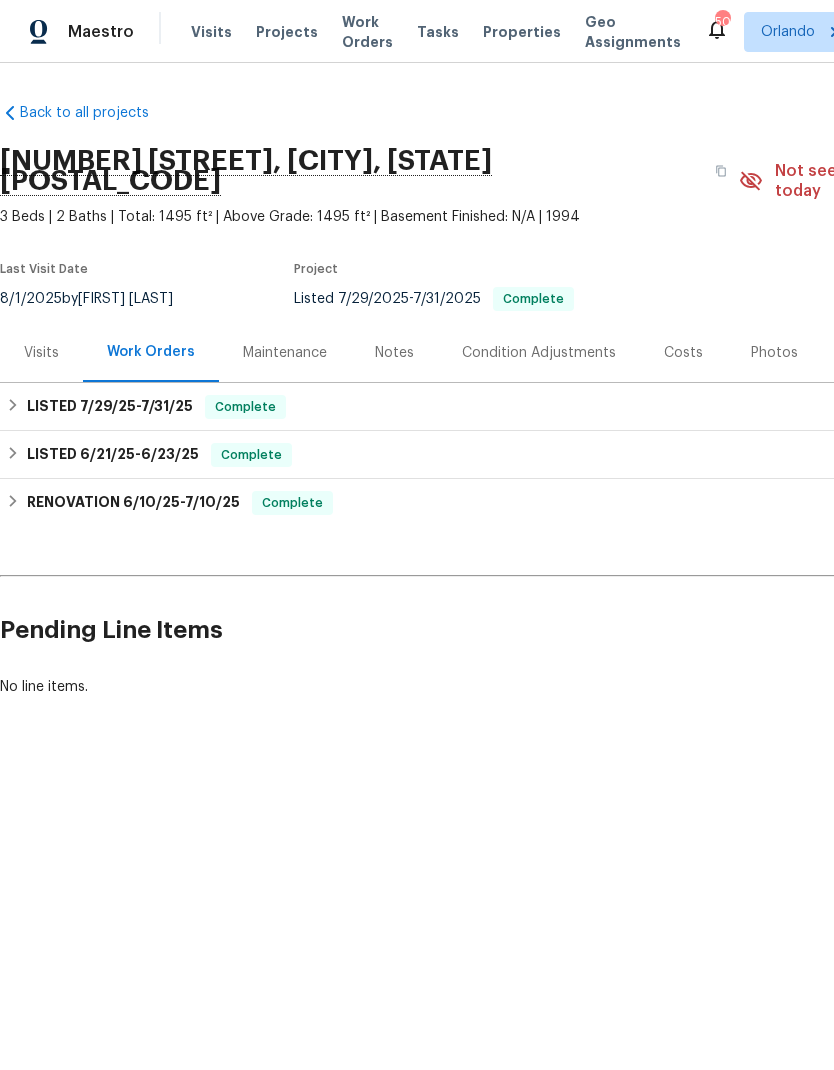 click on "Notes" at bounding box center (394, 353) 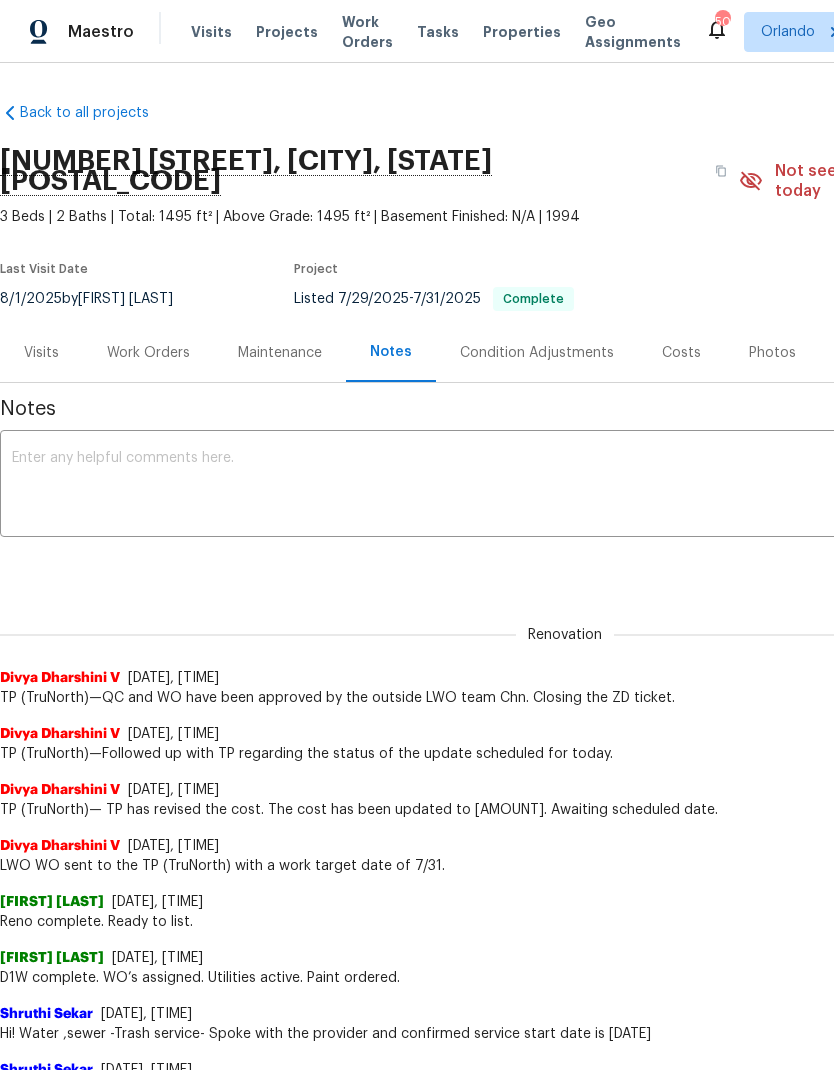 click on "x ​" at bounding box center (565, 486) 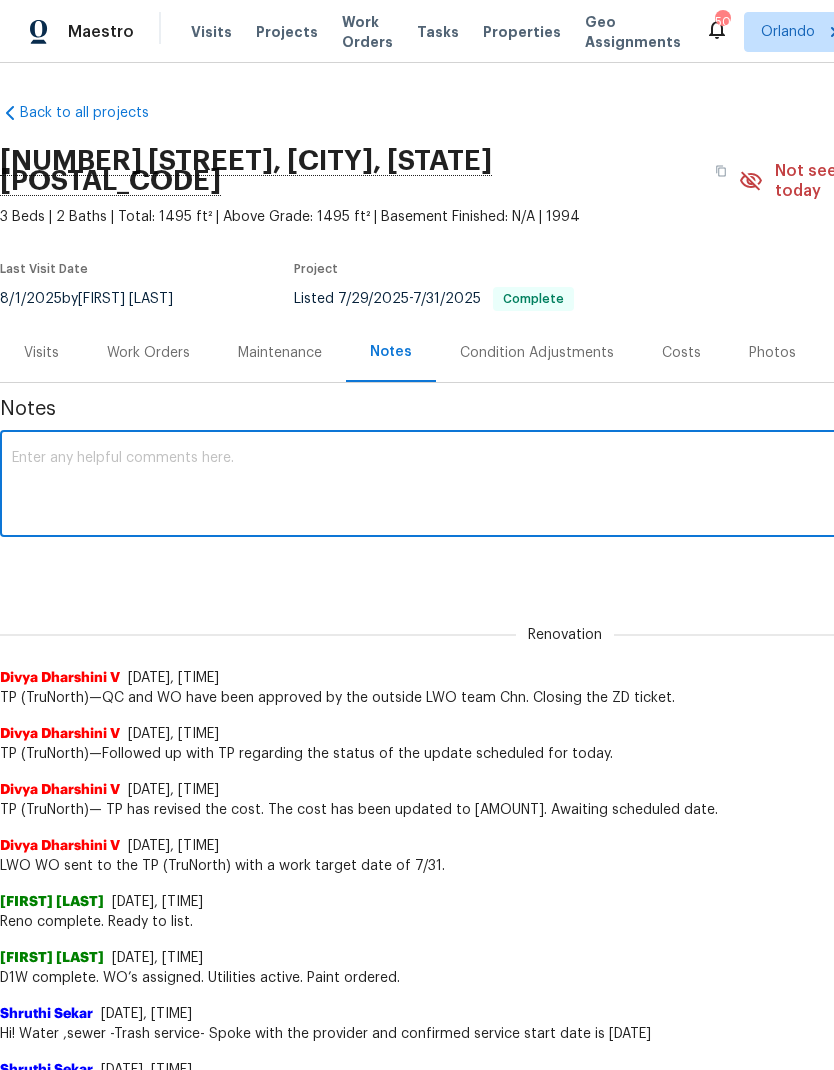click at bounding box center (565, 486) 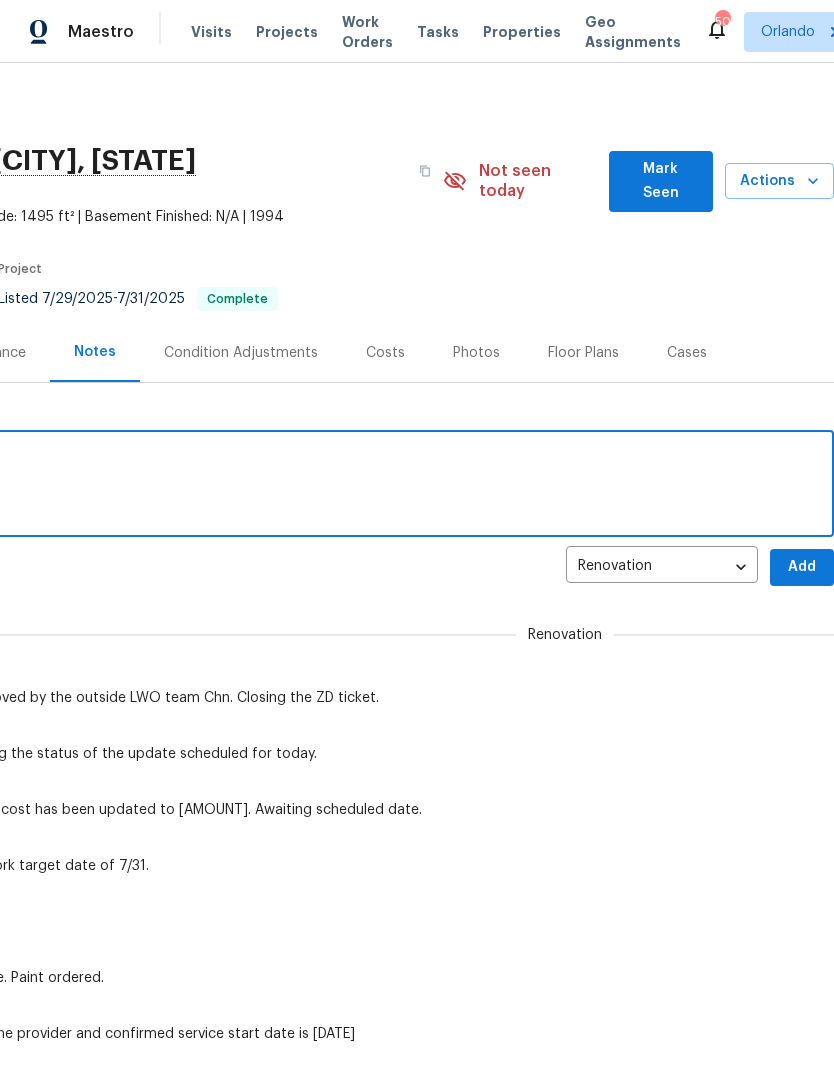 scroll, scrollTop: 0, scrollLeft: 296, axis: horizontal 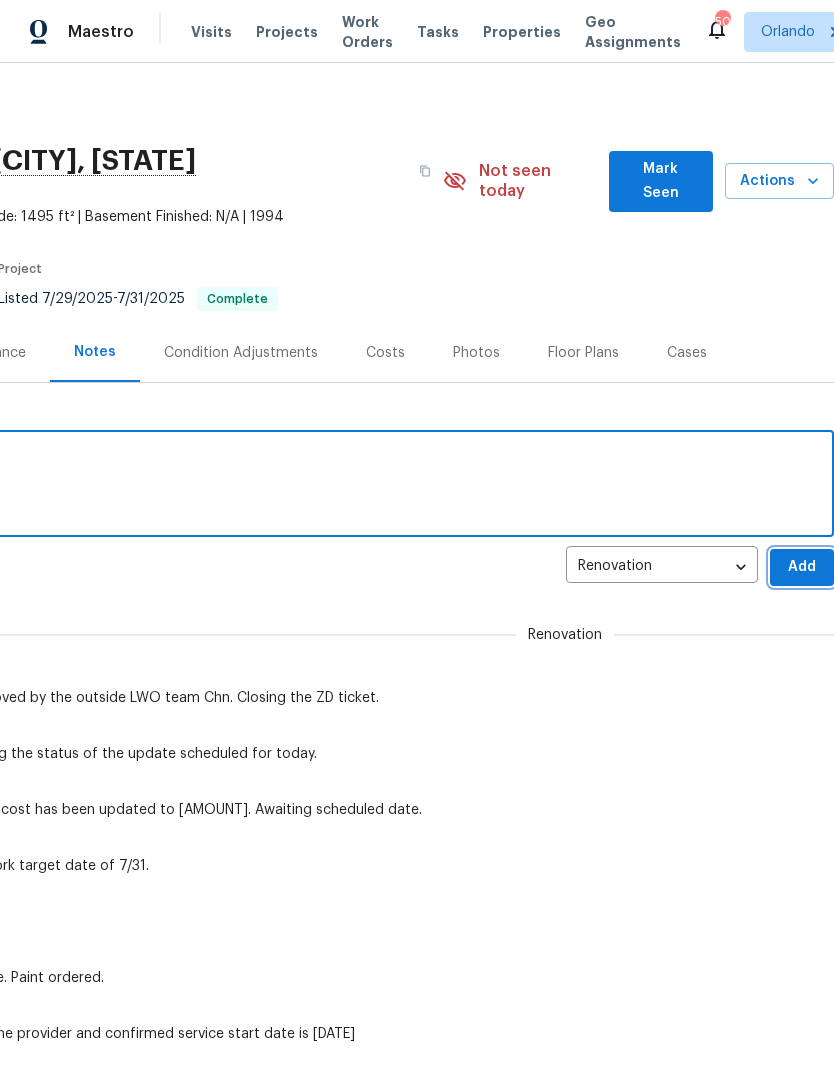click on "Add" at bounding box center [802, 567] 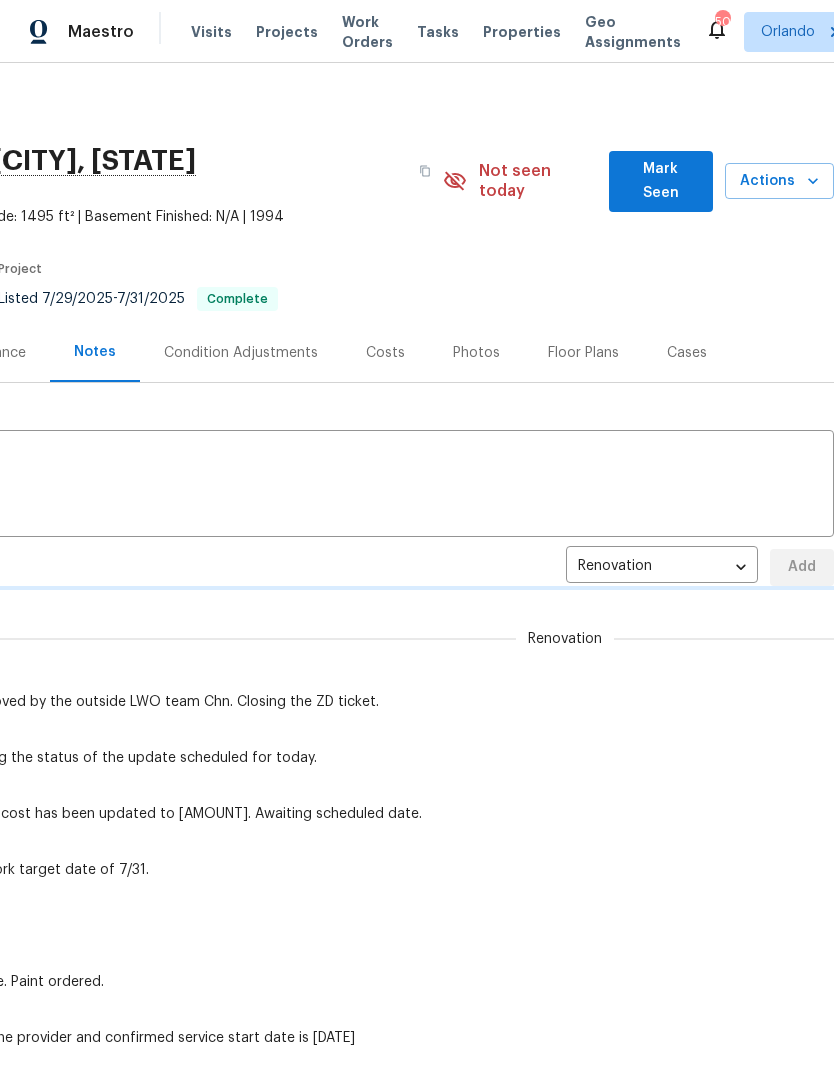 type 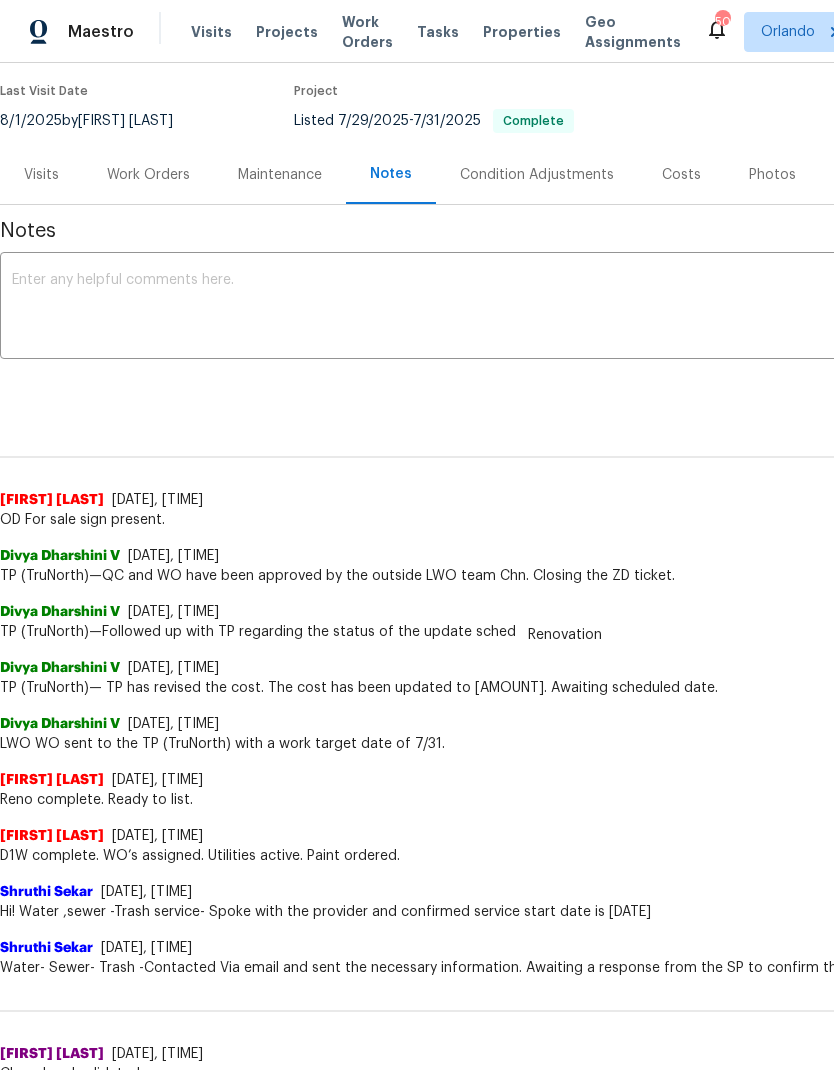 scroll, scrollTop: 180, scrollLeft: 0, axis: vertical 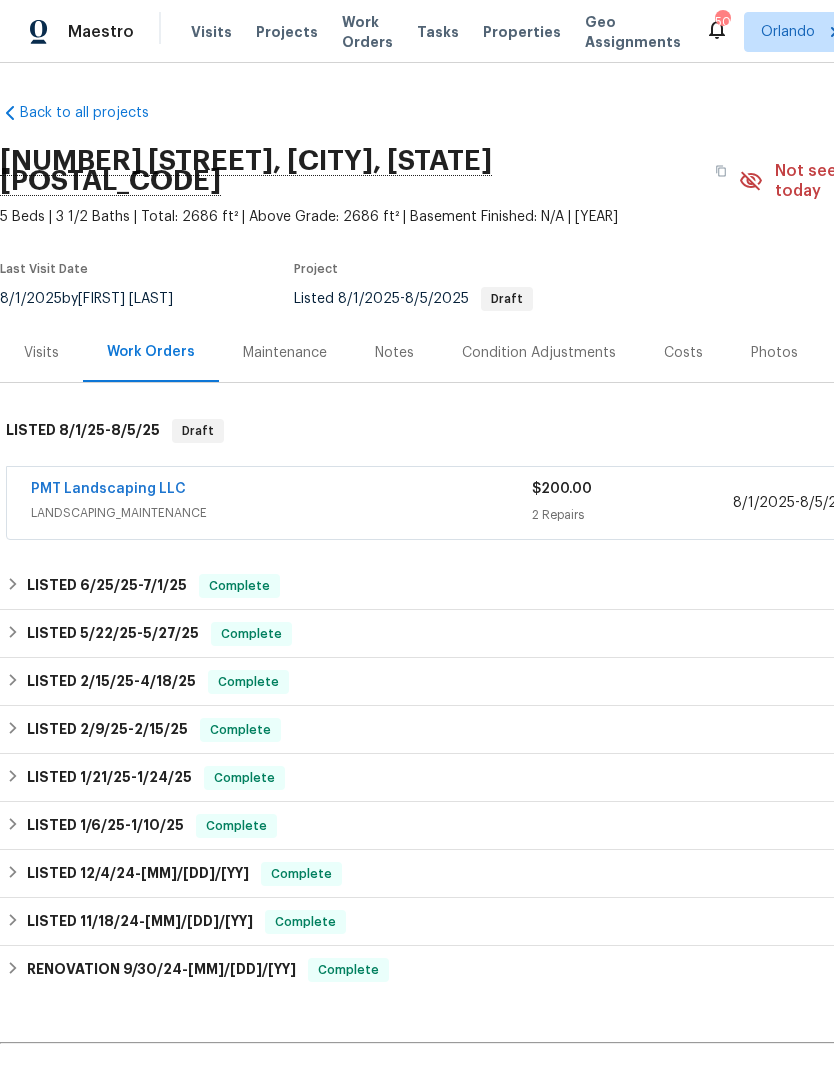 click on "Notes" at bounding box center (394, 353) 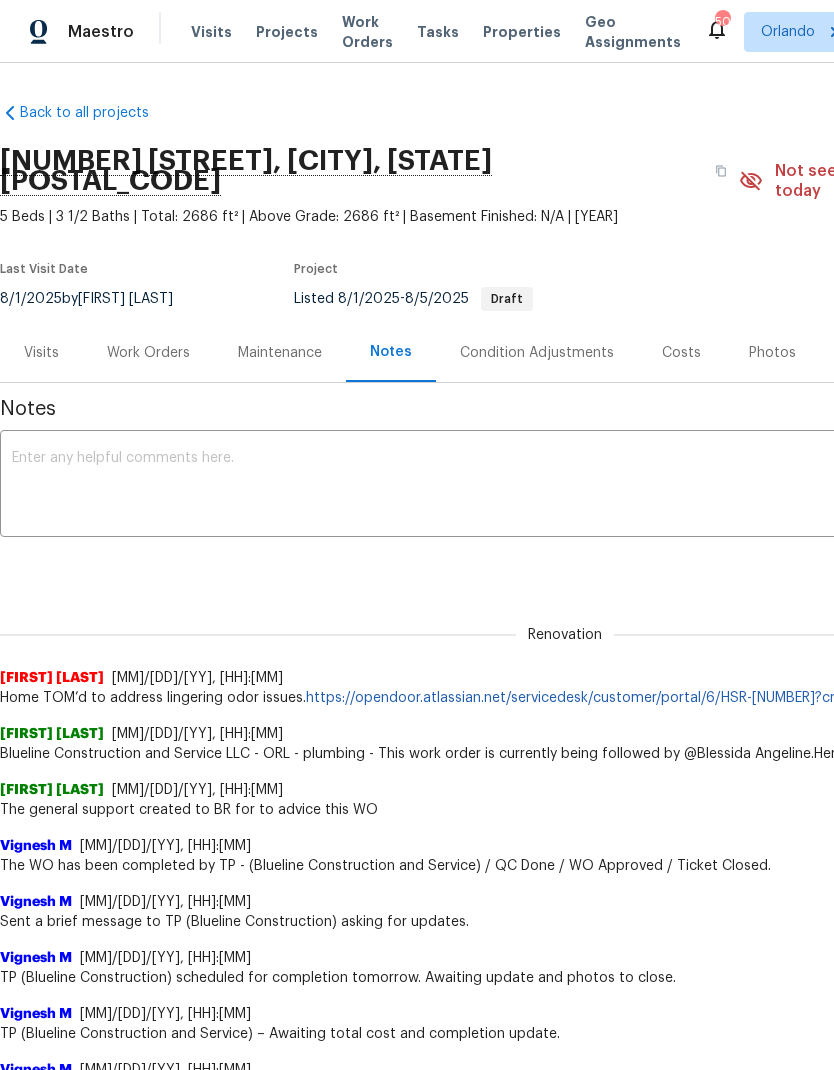 click at bounding box center [565, 486] 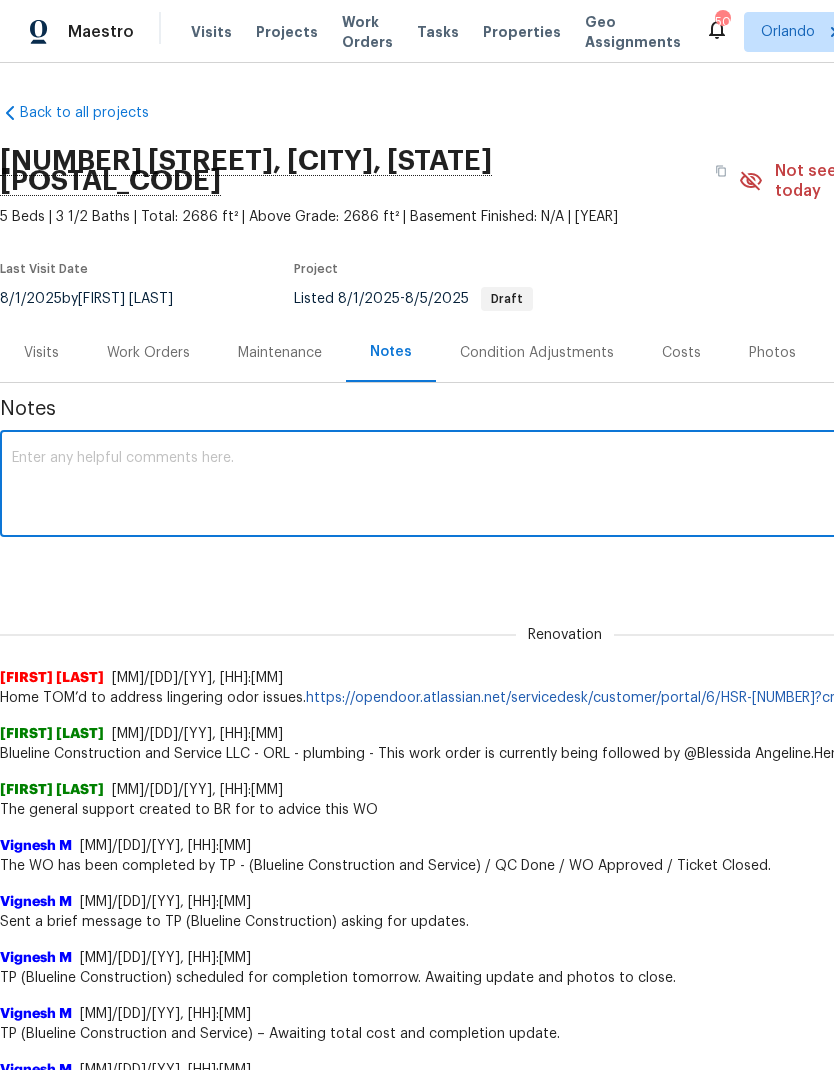click at bounding box center (565, 486) 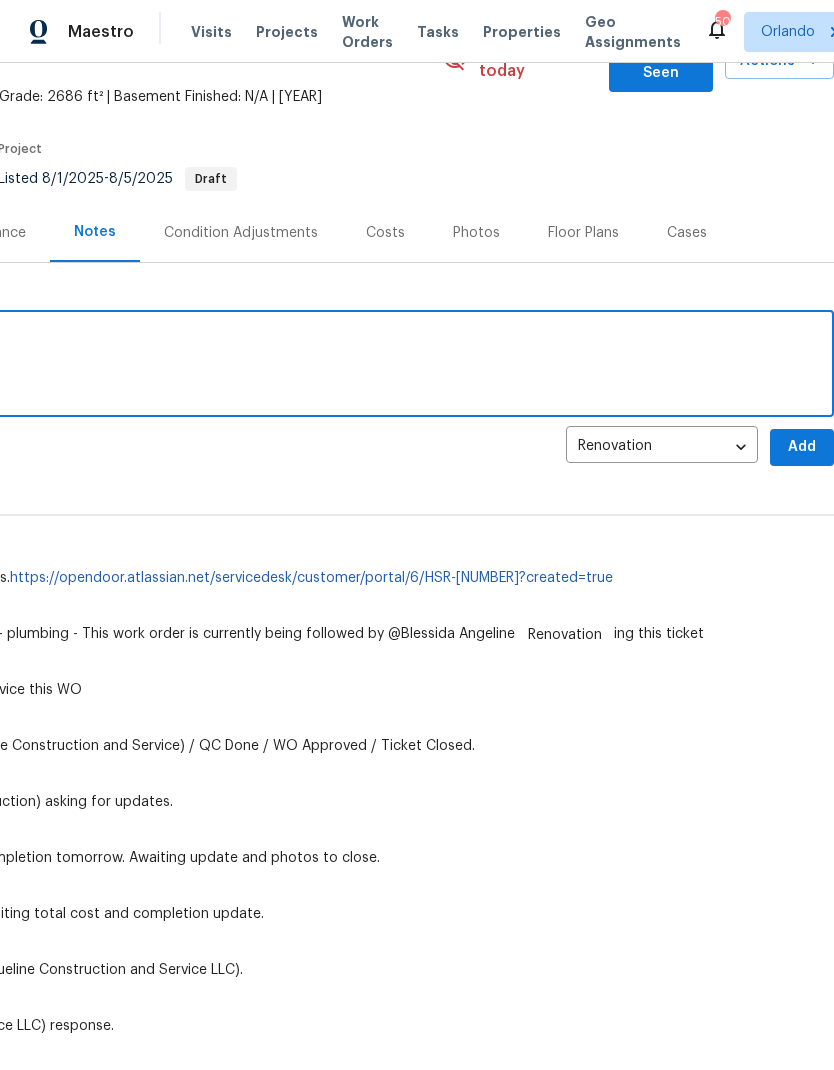 scroll, scrollTop: 121, scrollLeft: 296, axis: both 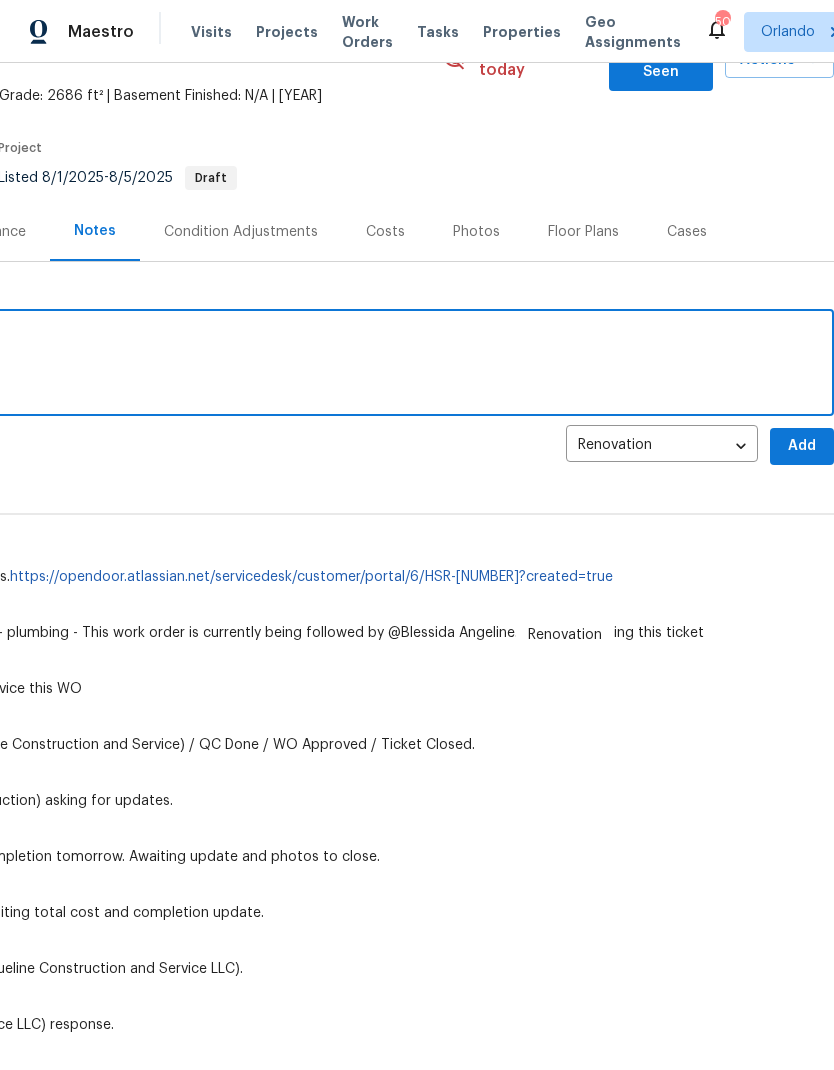 type on "OD For sale sign present." 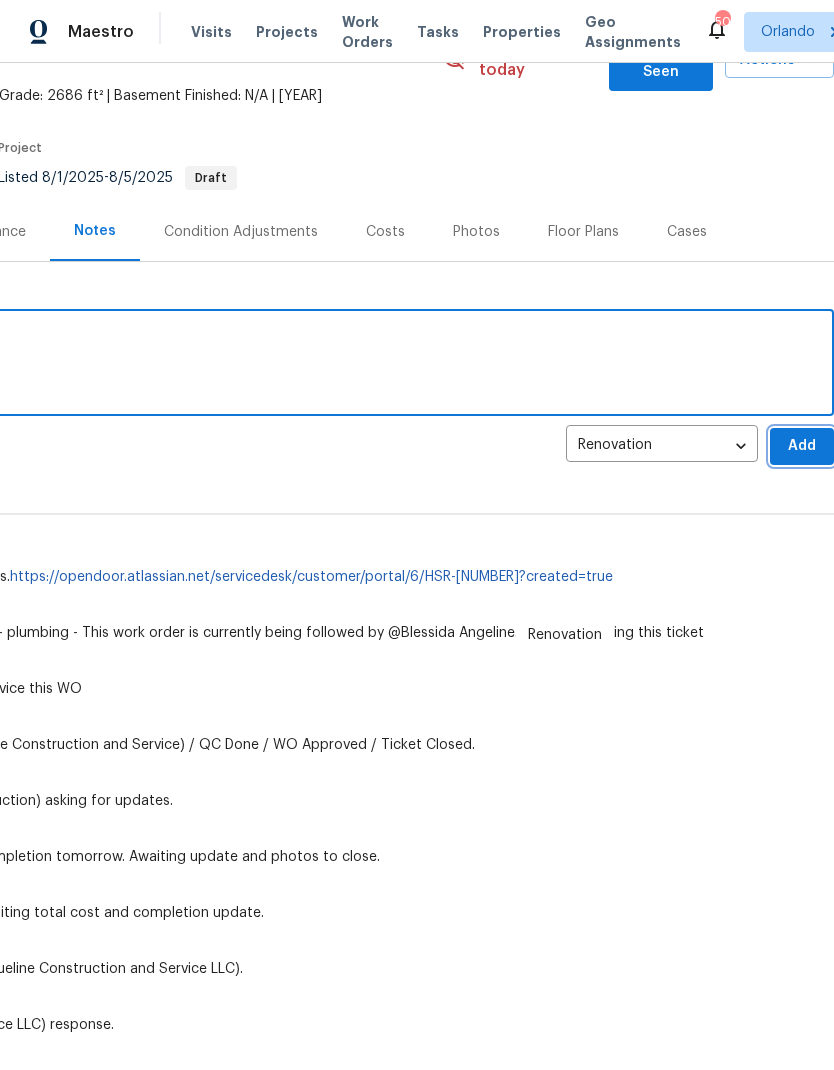 click on "Add" at bounding box center [802, 446] 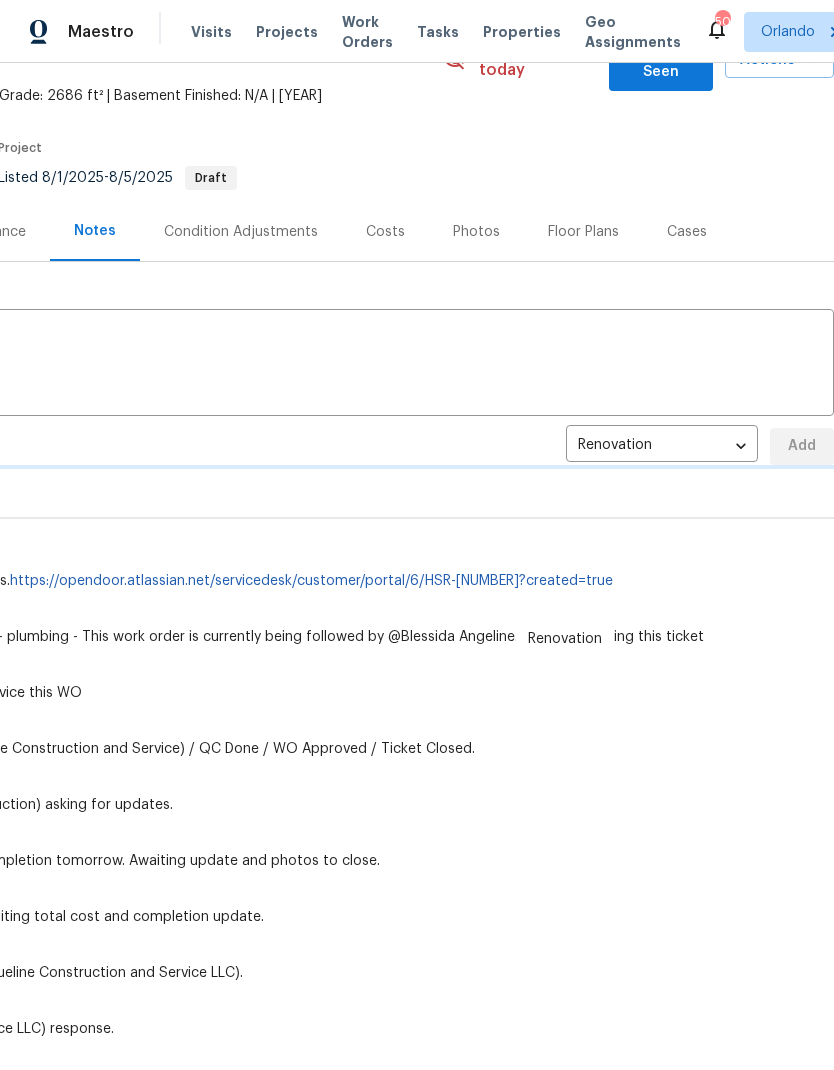 type 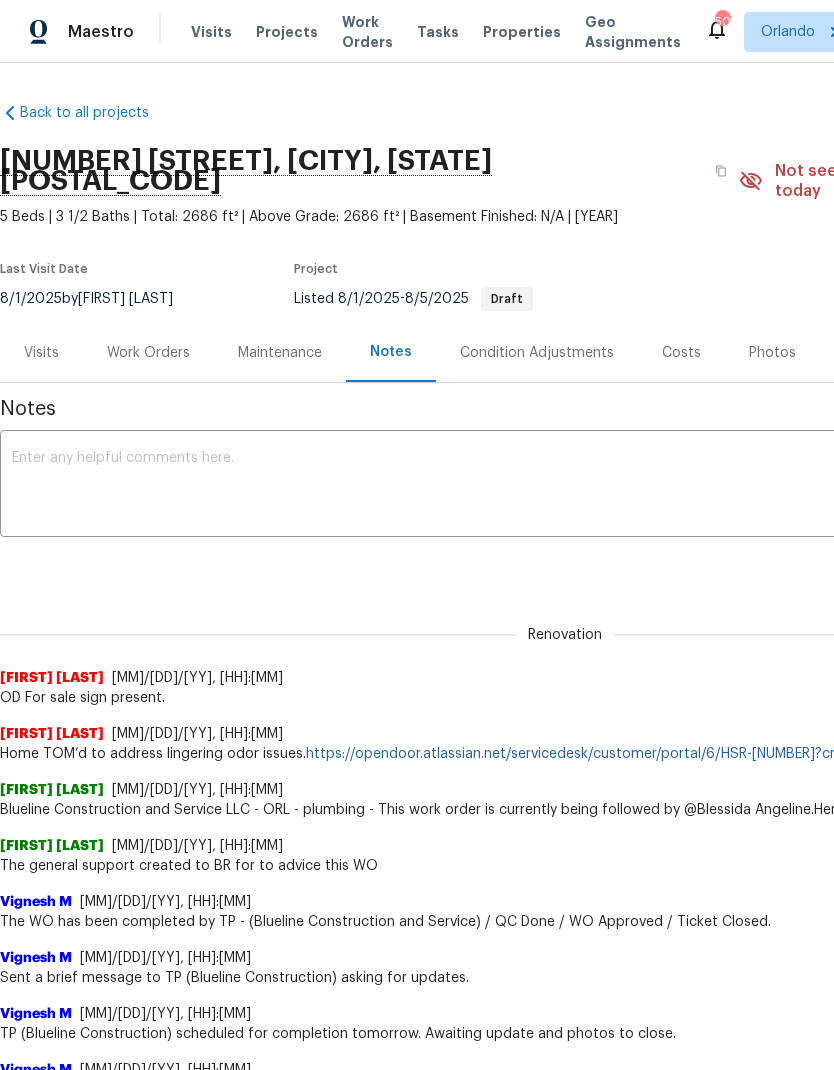 scroll, scrollTop: 0, scrollLeft: 0, axis: both 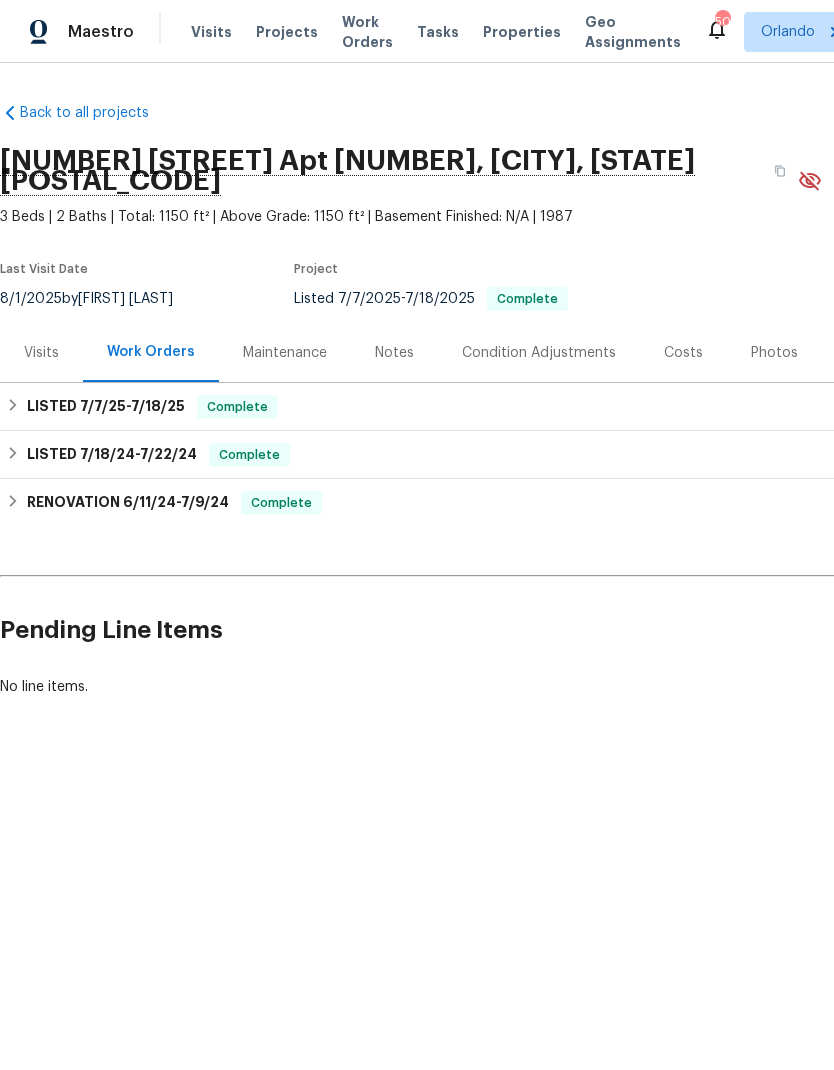 click on "Notes" at bounding box center [394, 352] 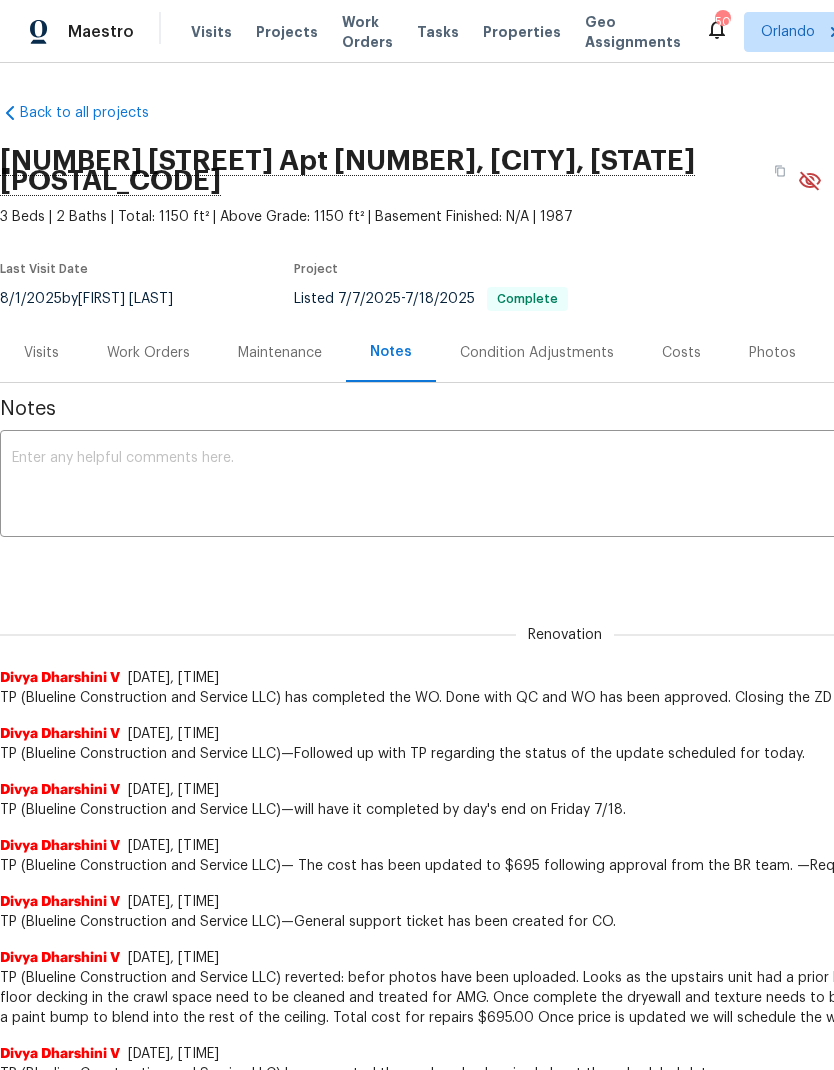 click on "x ​" at bounding box center (565, 486) 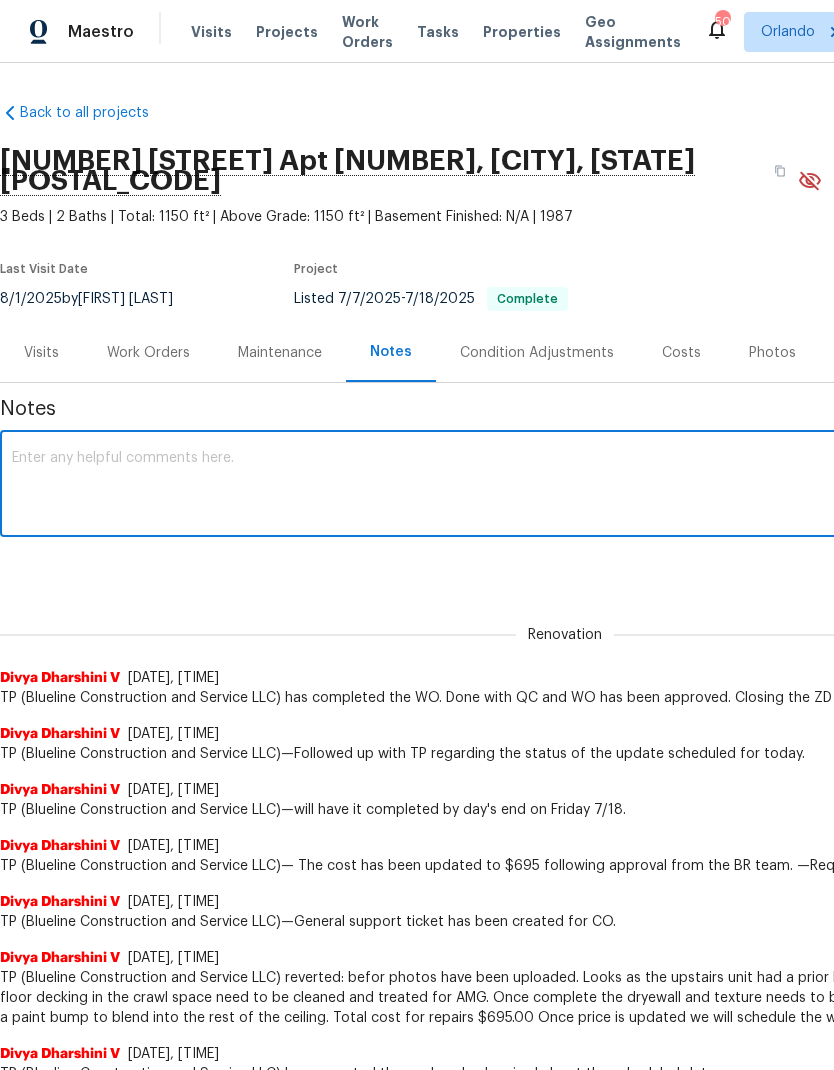 click at bounding box center (565, 486) 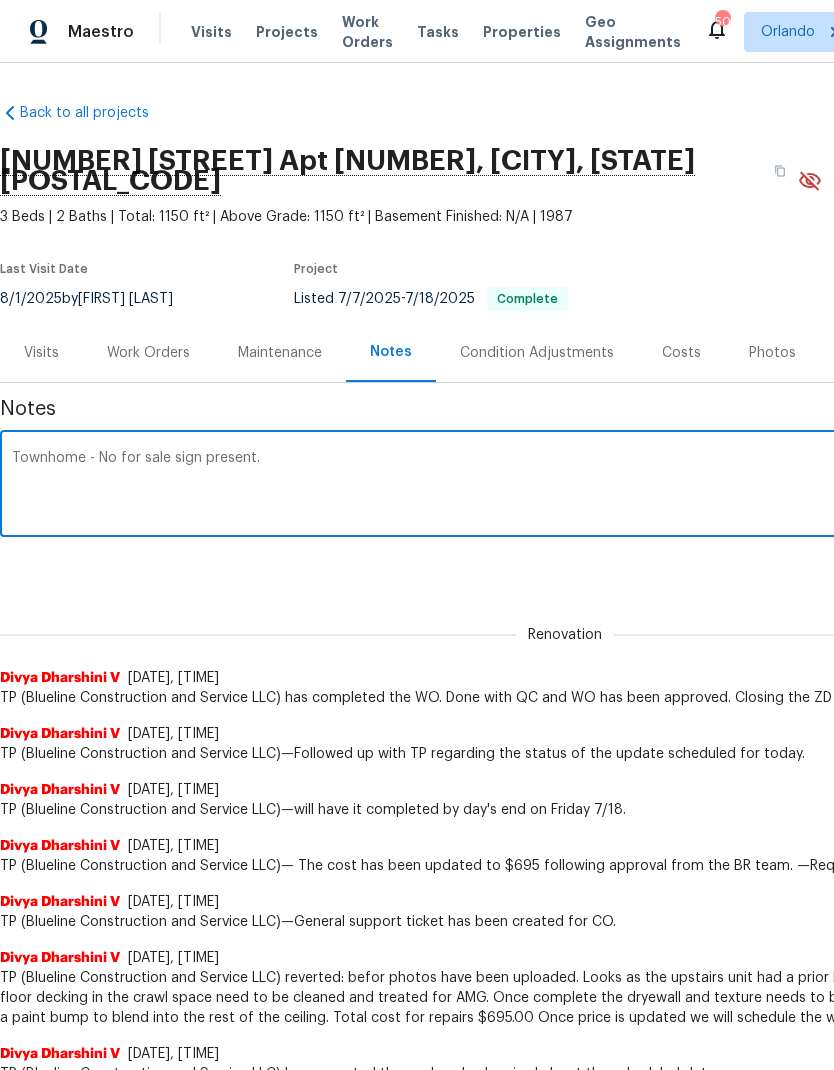 click on "Townhome - No for sale sign present." at bounding box center (565, 486) 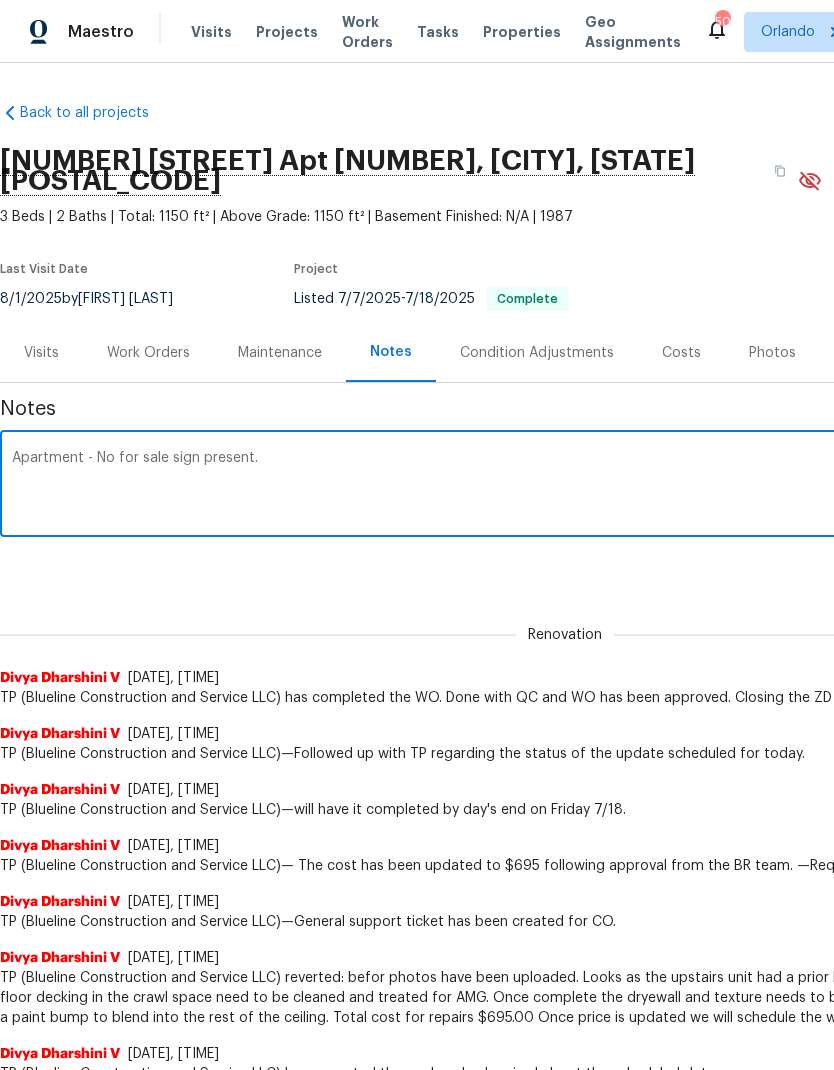 click on "Apartment - No for sale sign present." at bounding box center (565, 486) 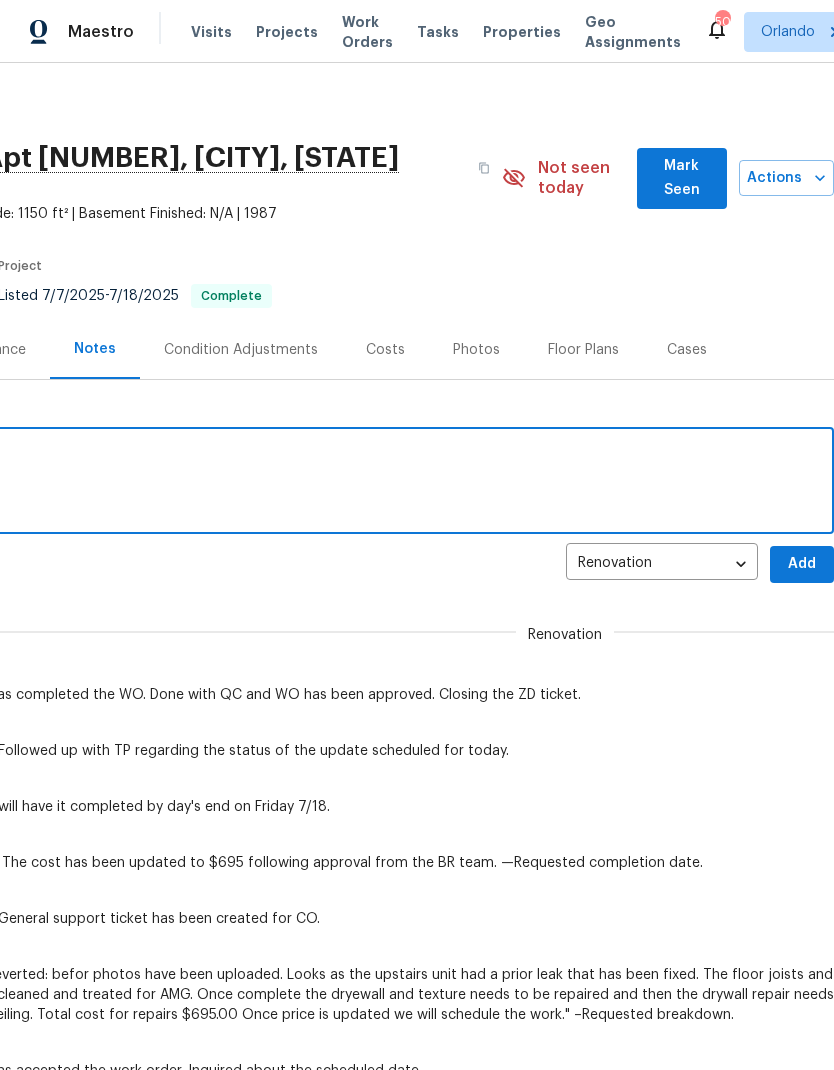 scroll, scrollTop: 3, scrollLeft: 296, axis: both 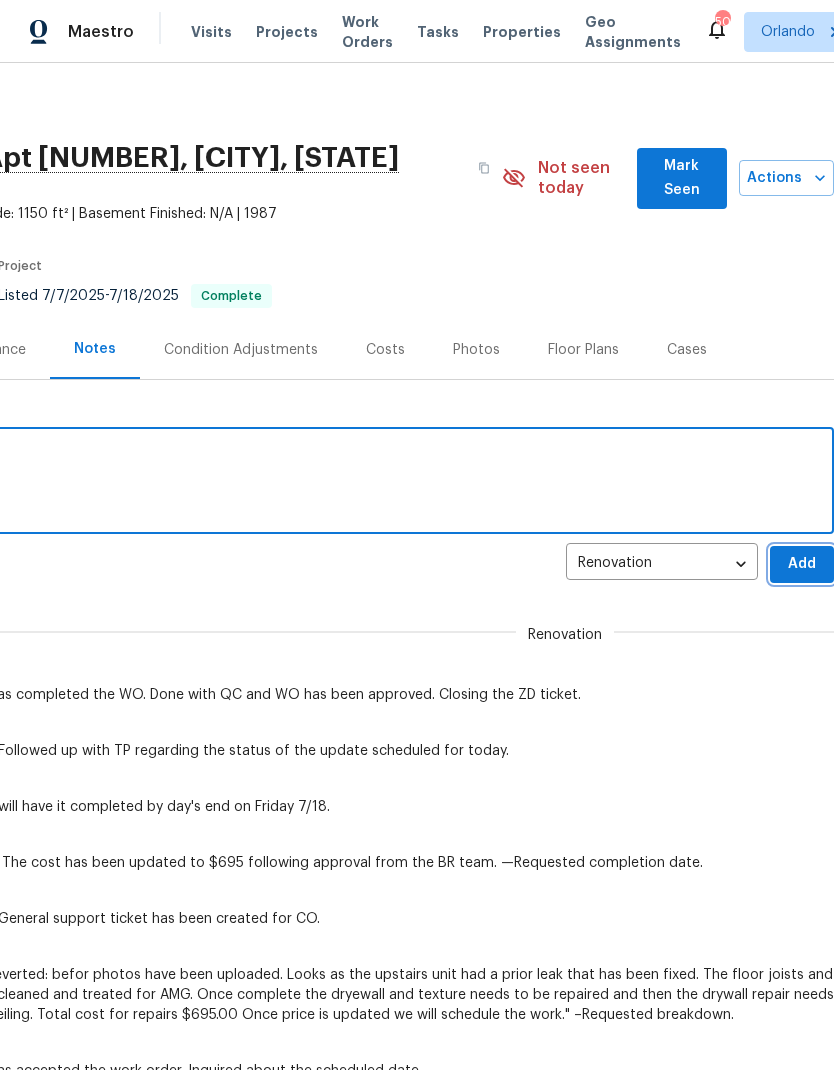 click on "Add" at bounding box center [802, 564] 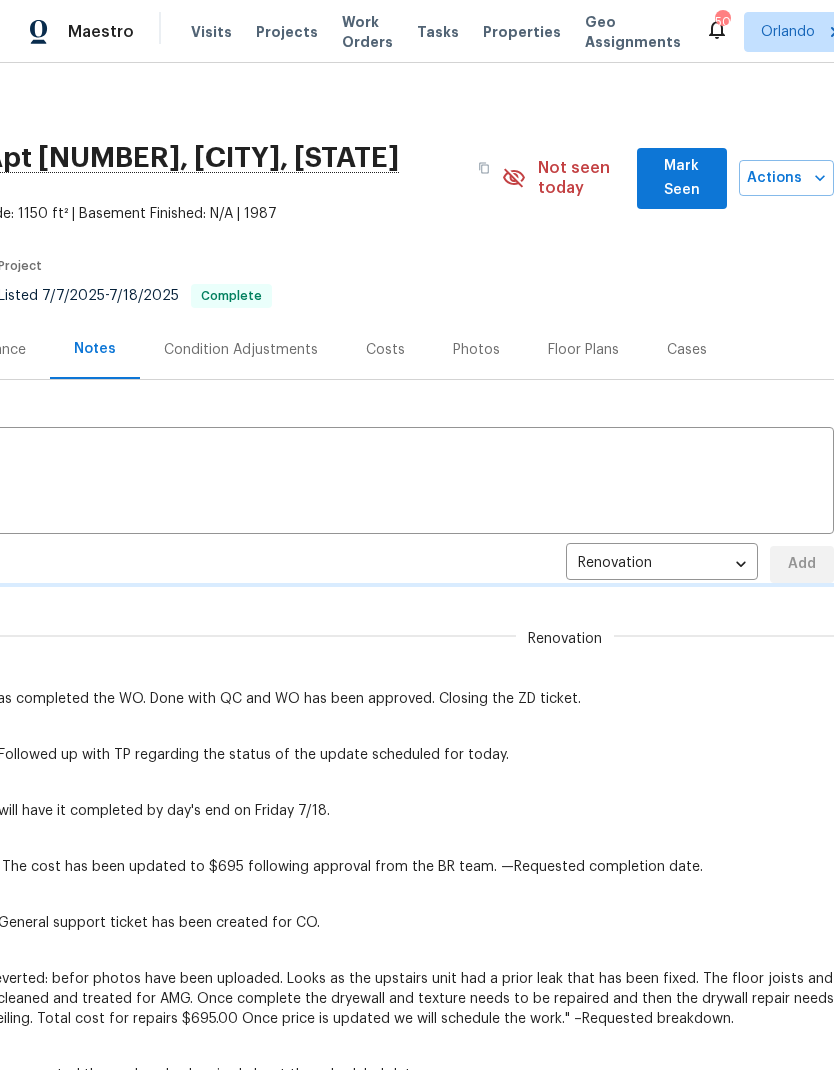 type 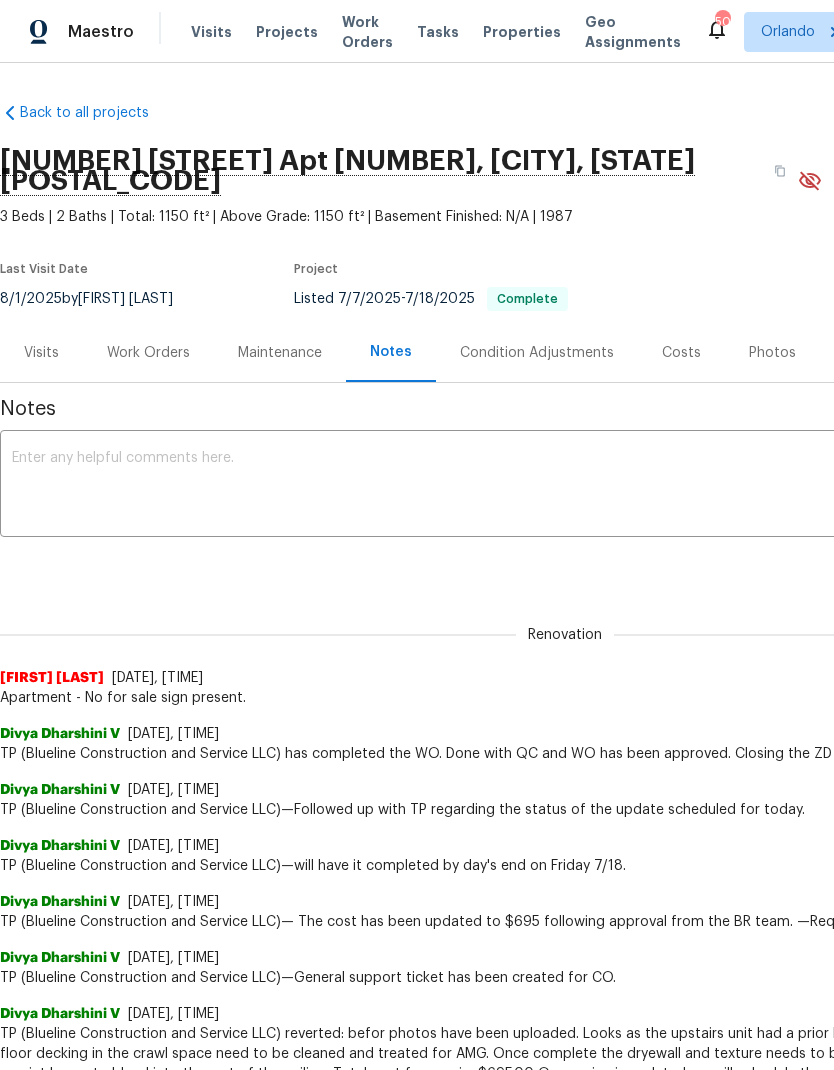 scroll, scrollTop: 0, scrollLeft: 0, axis: both 